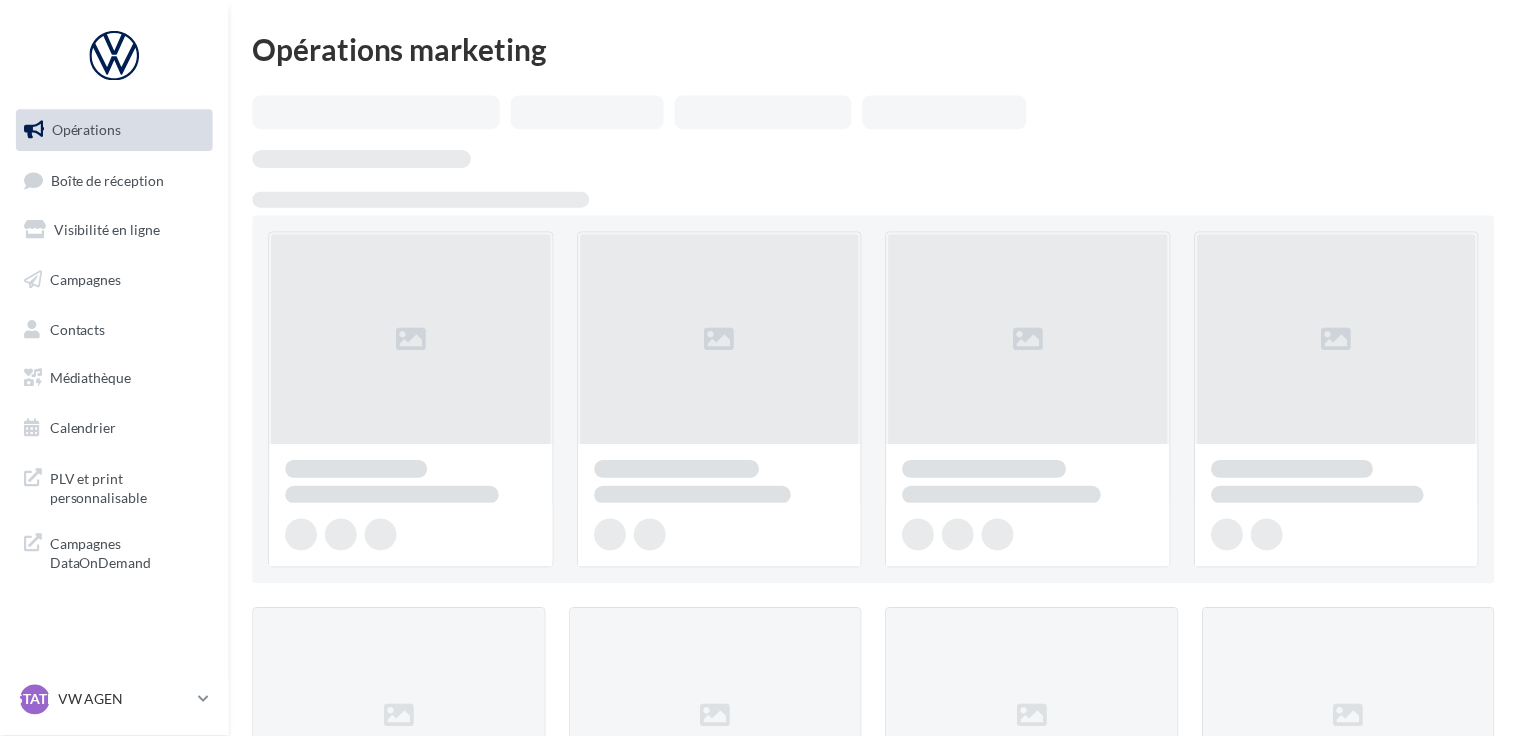 scroll, scrollTop: 0, scrollLeft: 0, axis: both 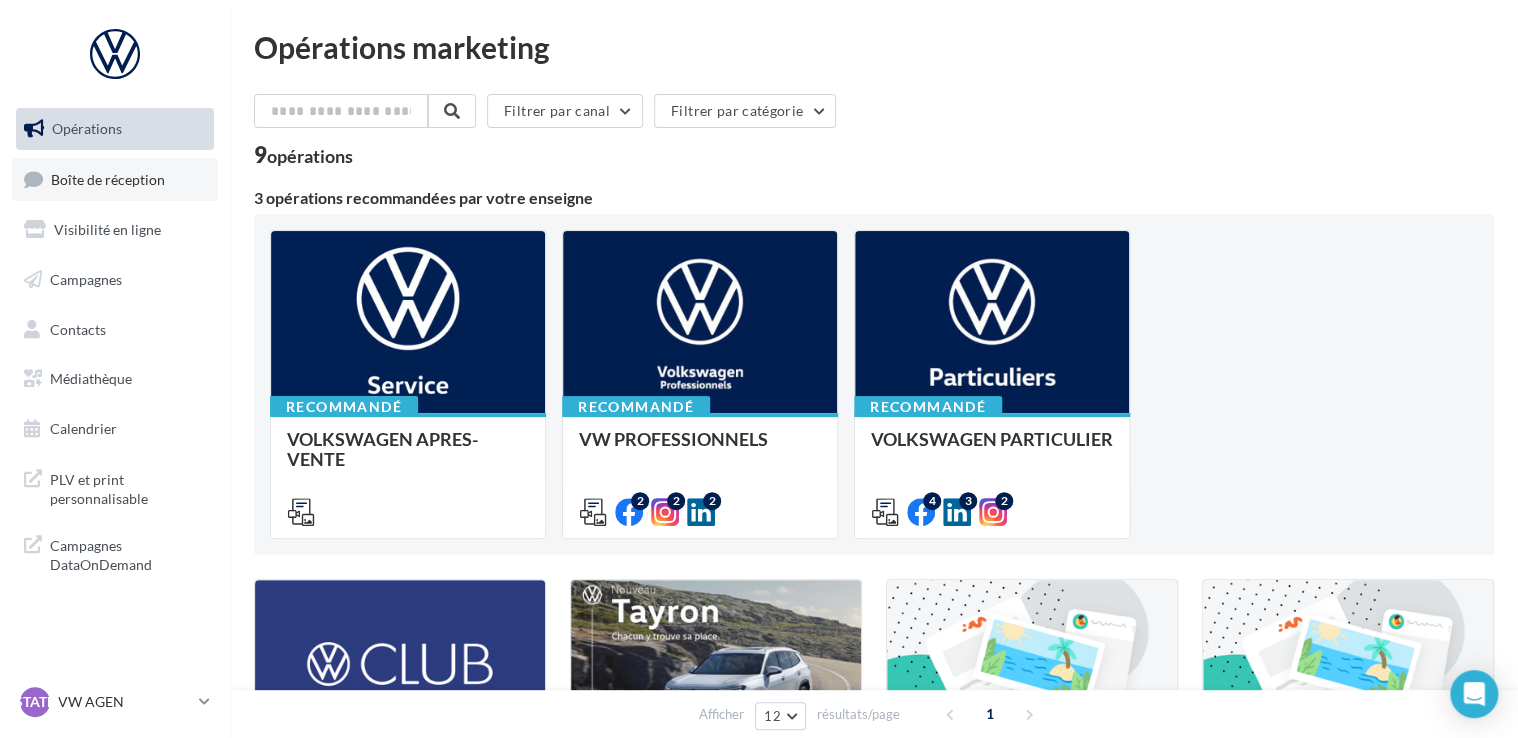 click on "Boîte de réception" at bounding box center [108, 178] 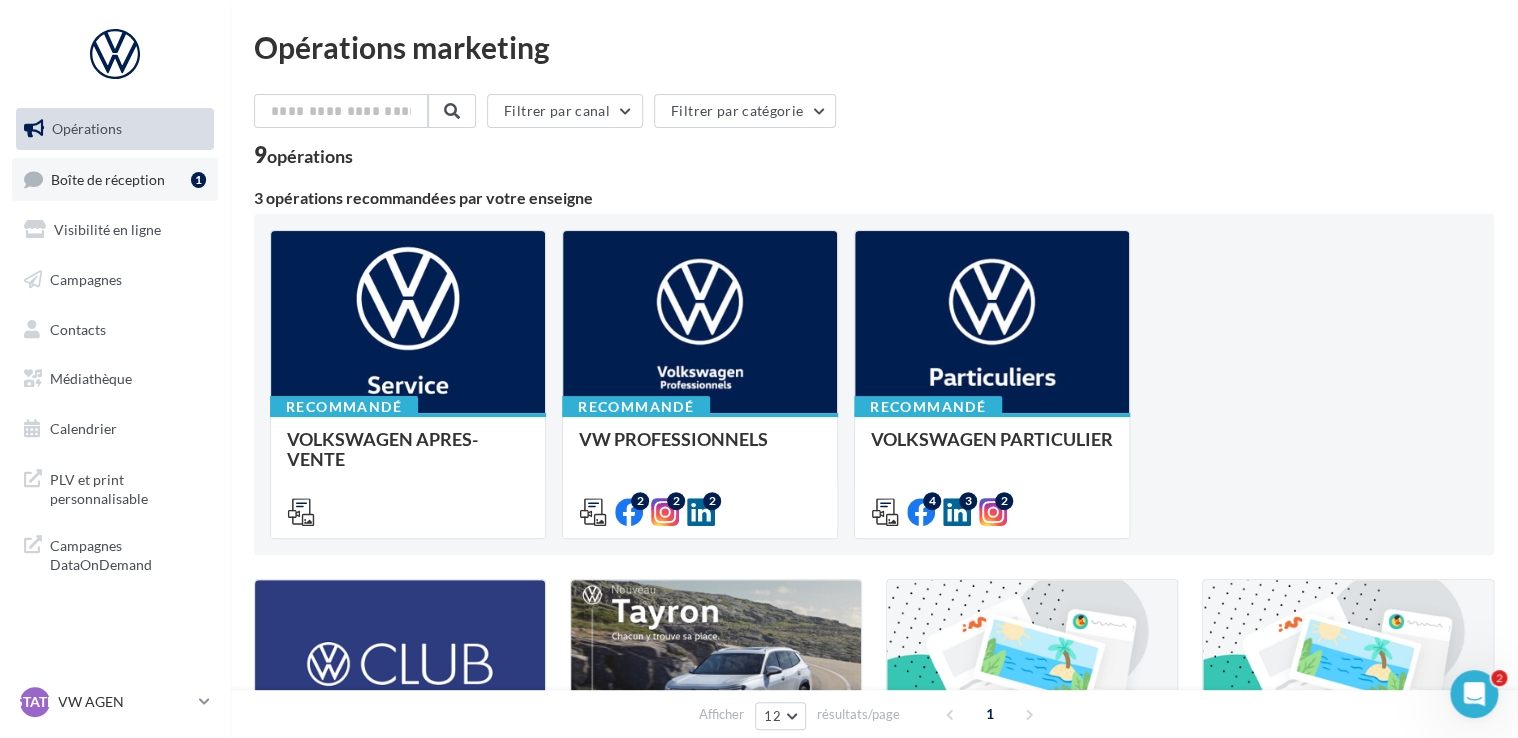 scroll, scrollTop: 0, scrollLeft: 0, axis: both 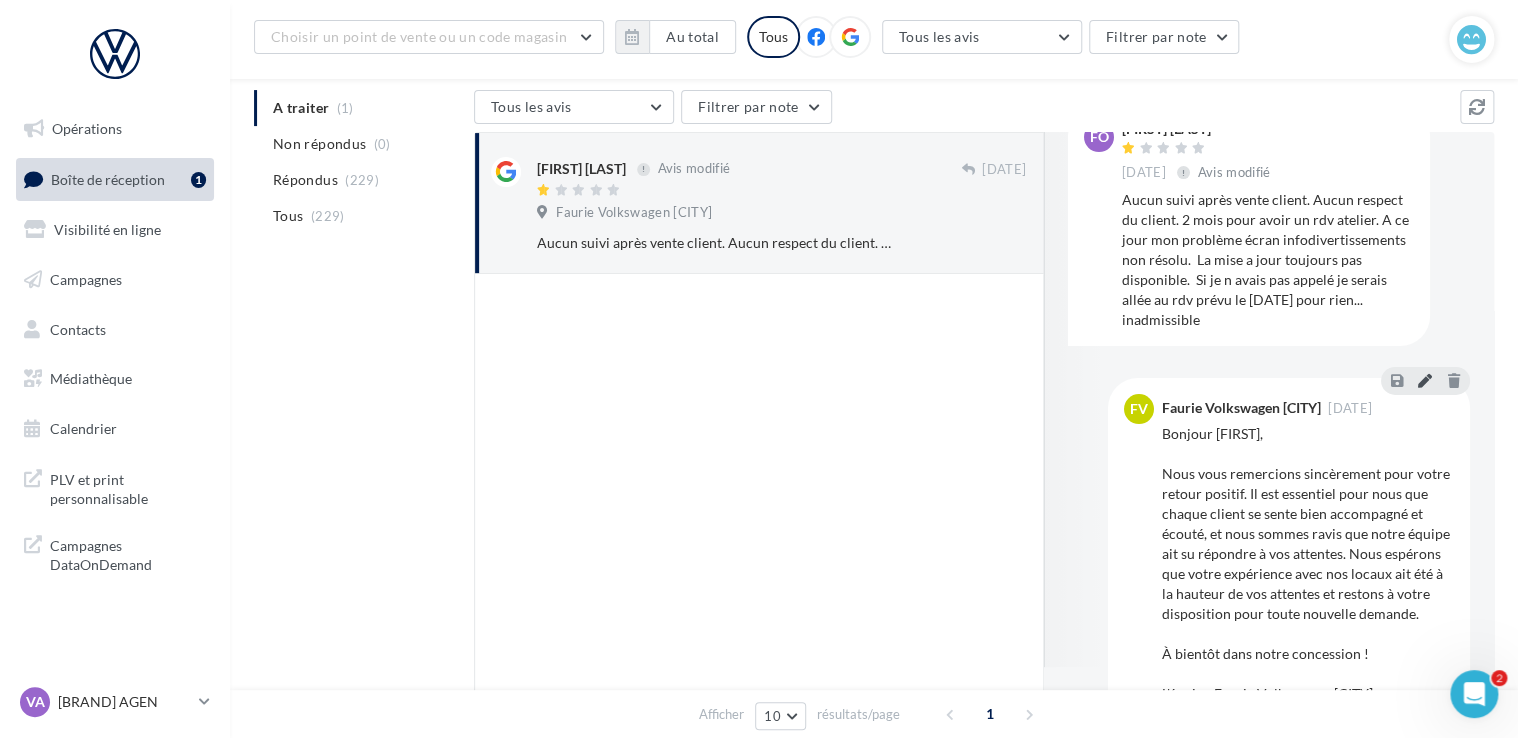 click at bounding box center [1425, 380] 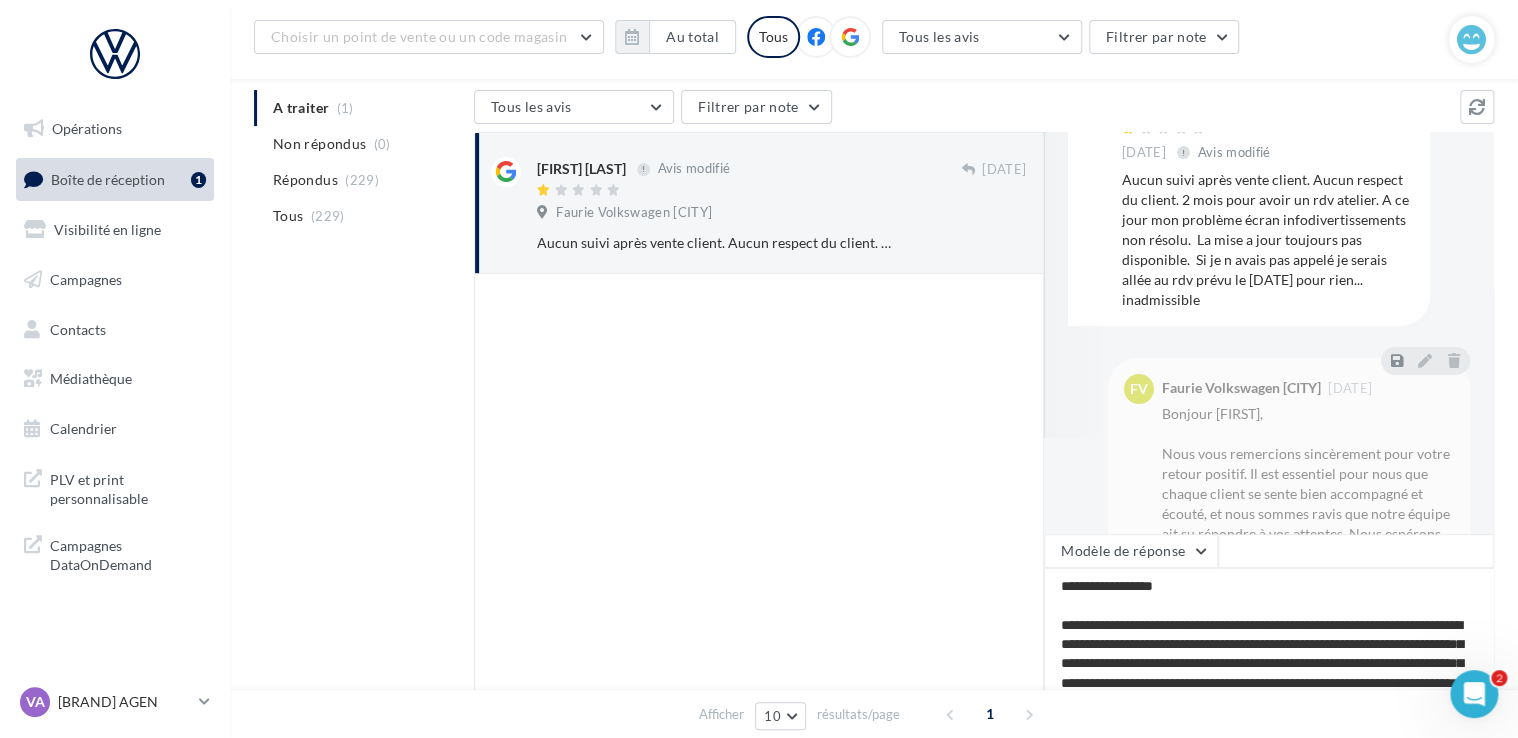 scroll, scrollTop: 126, scrollLeft: 0, axis: vertical 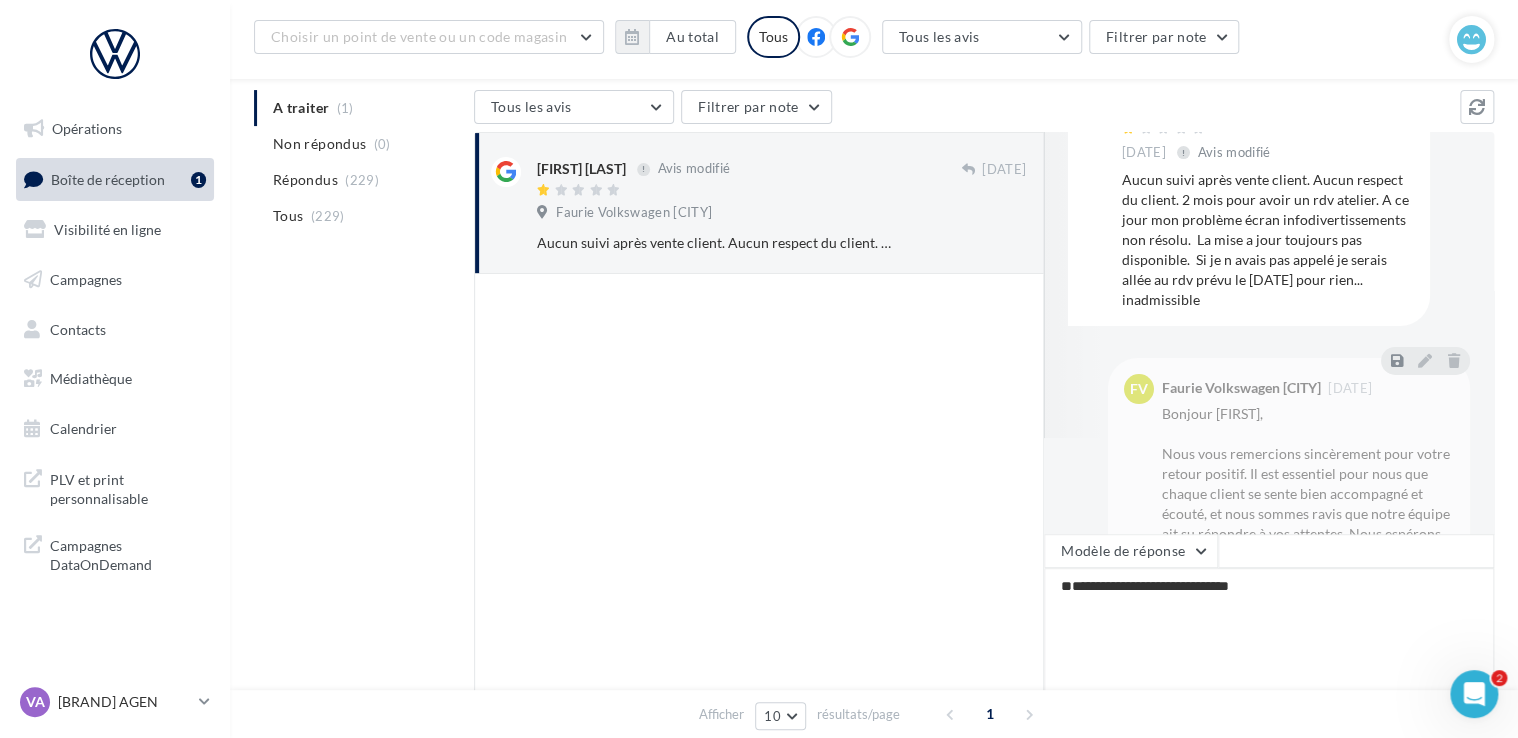 type on "**********" 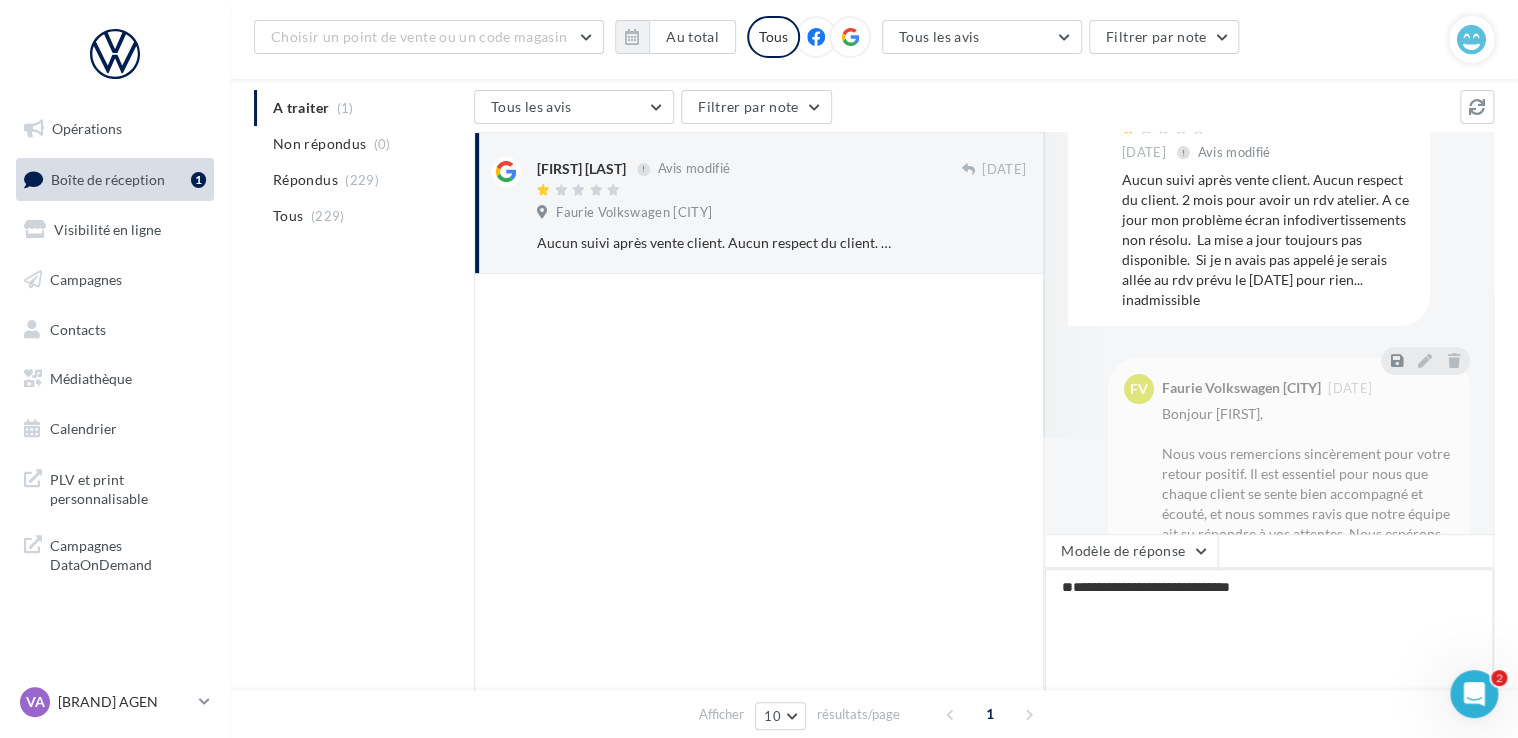 type on "**********" 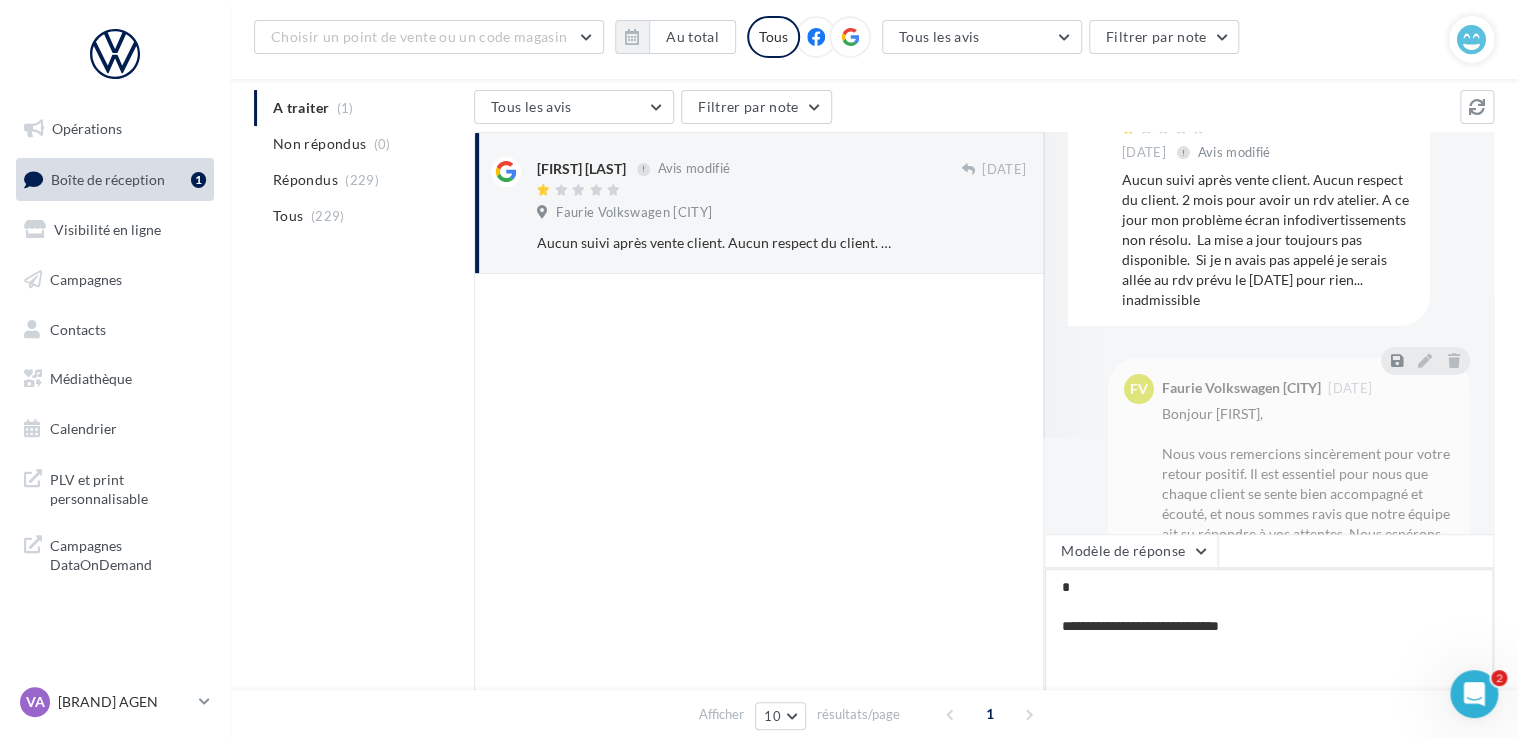 type on "**********" 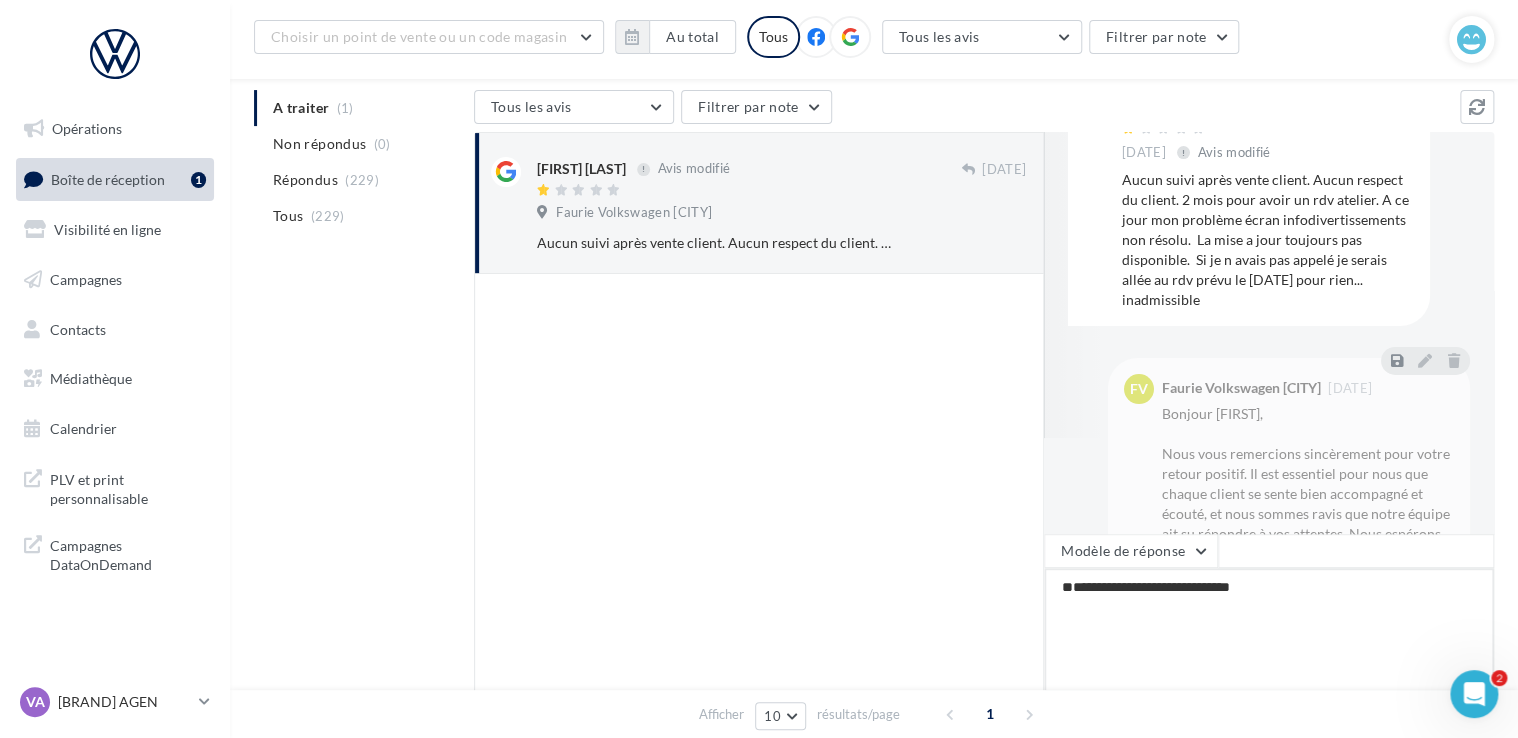 paste on "**********" 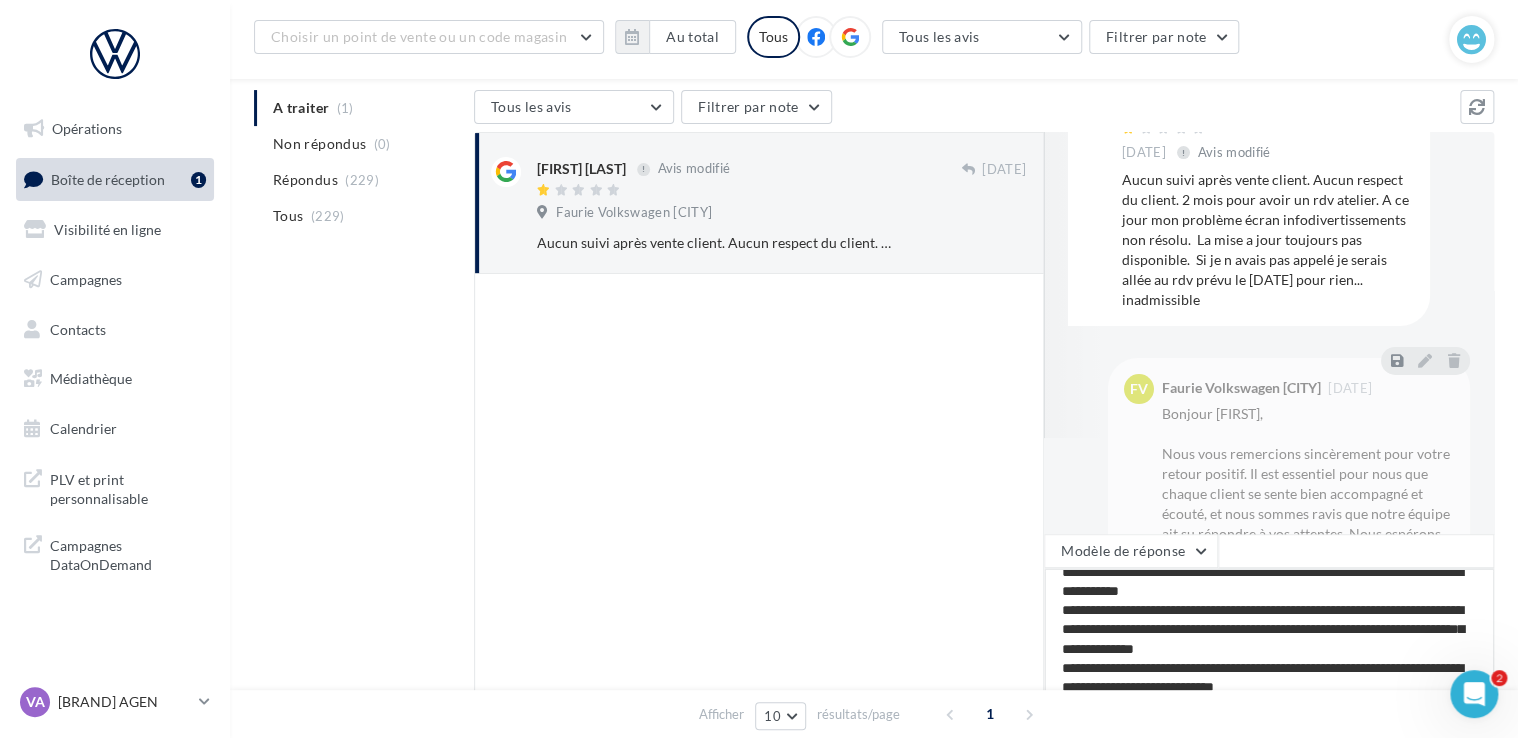 scroll, scrollTop: 0, scrollLeft: 0, axis: both 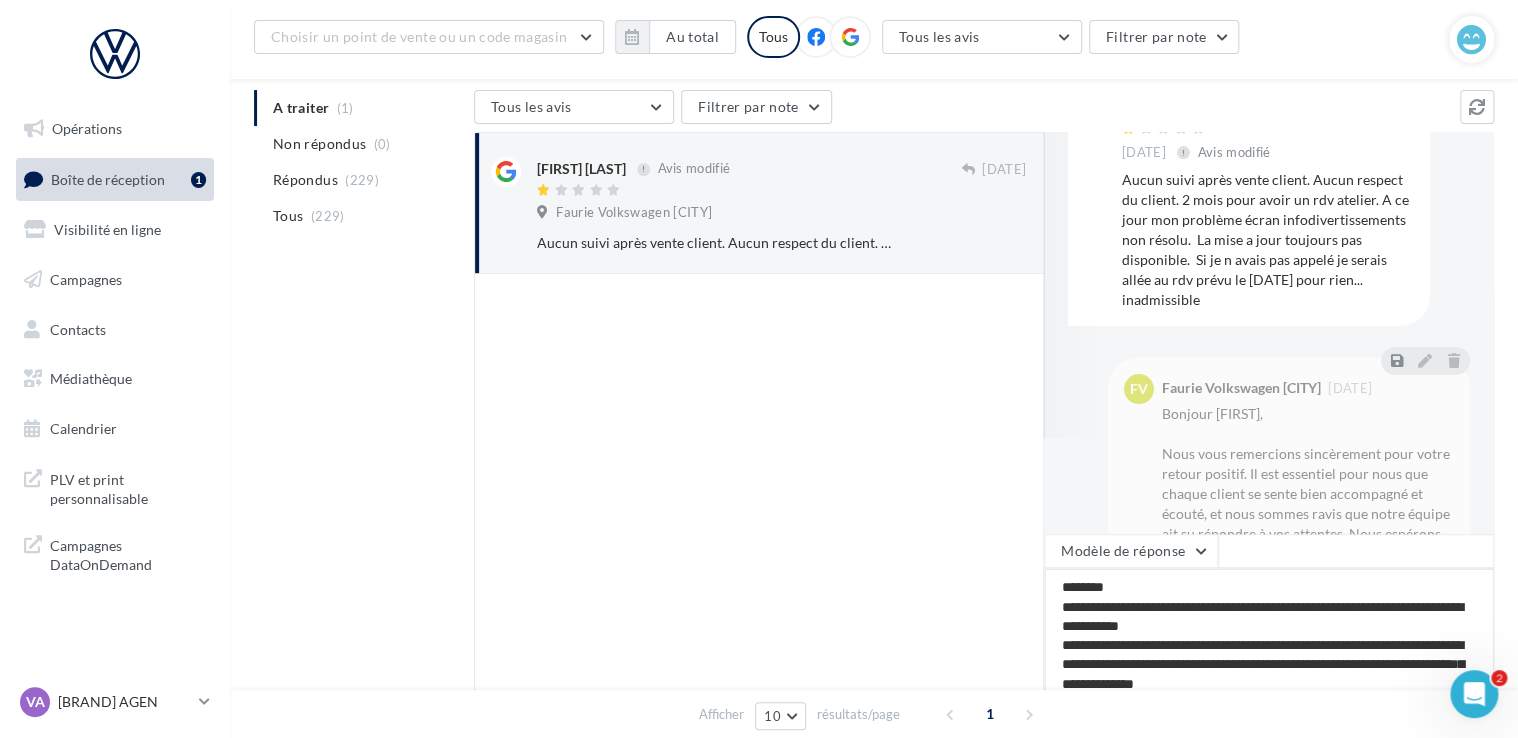 click on "**********" at bounding box center (1269, 630) 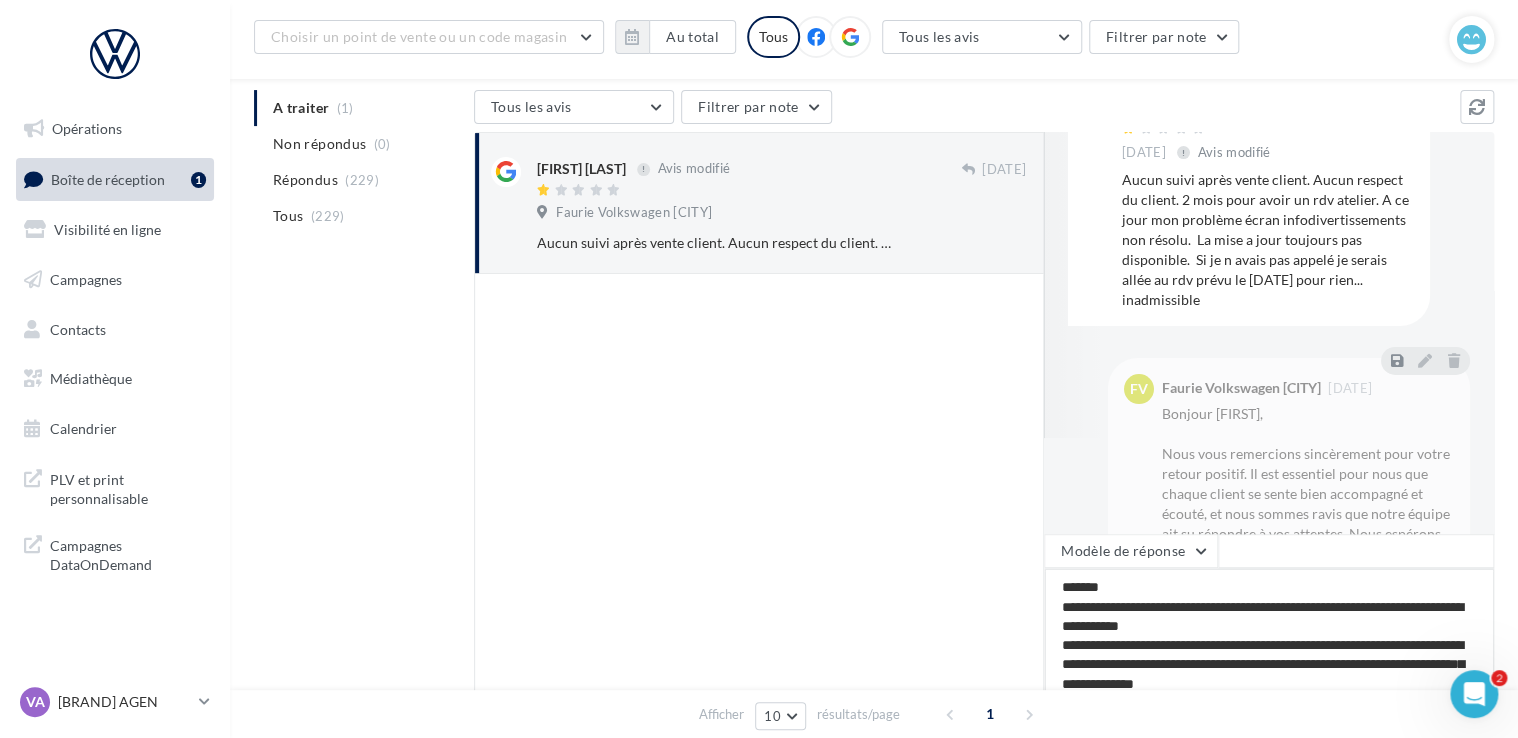 type on "**********" 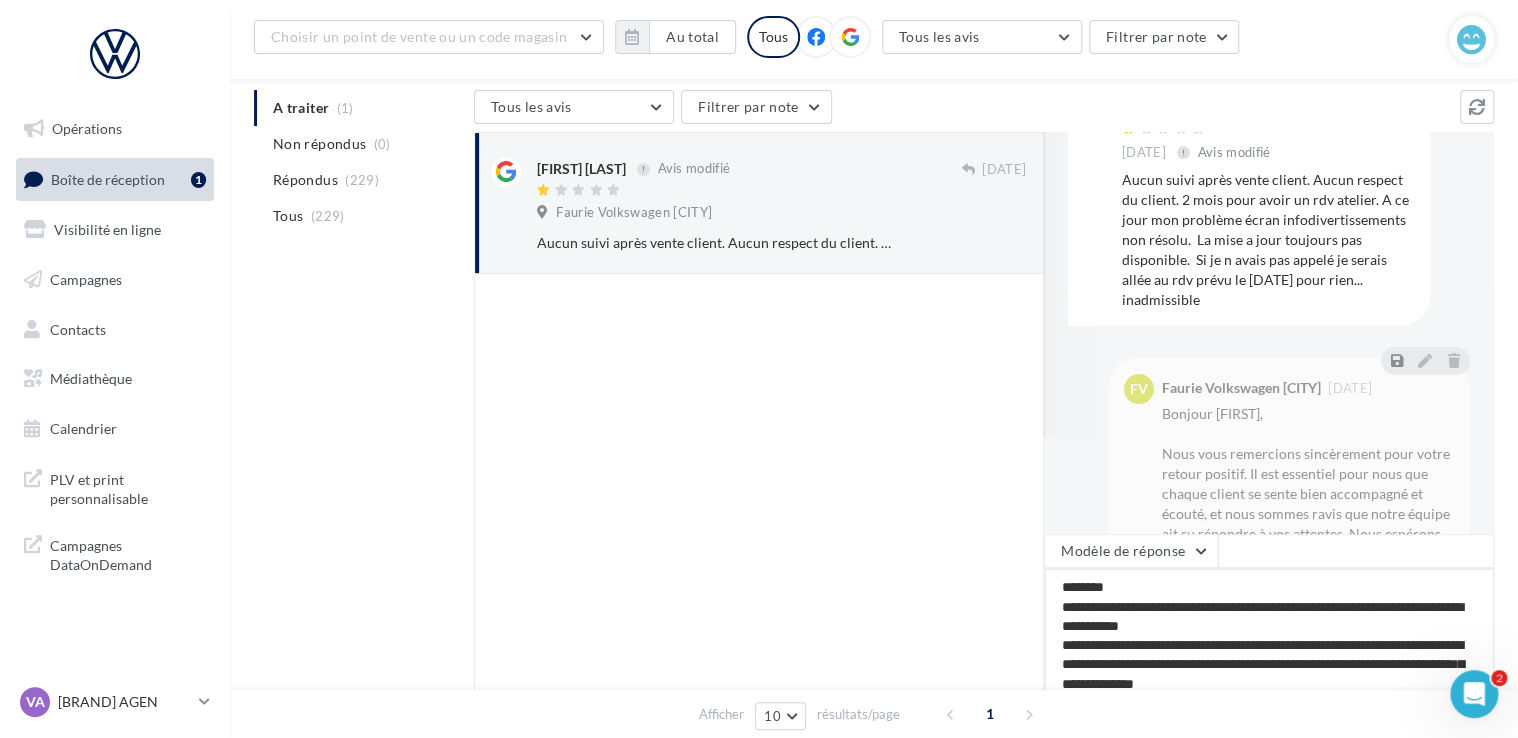 type on "**********" 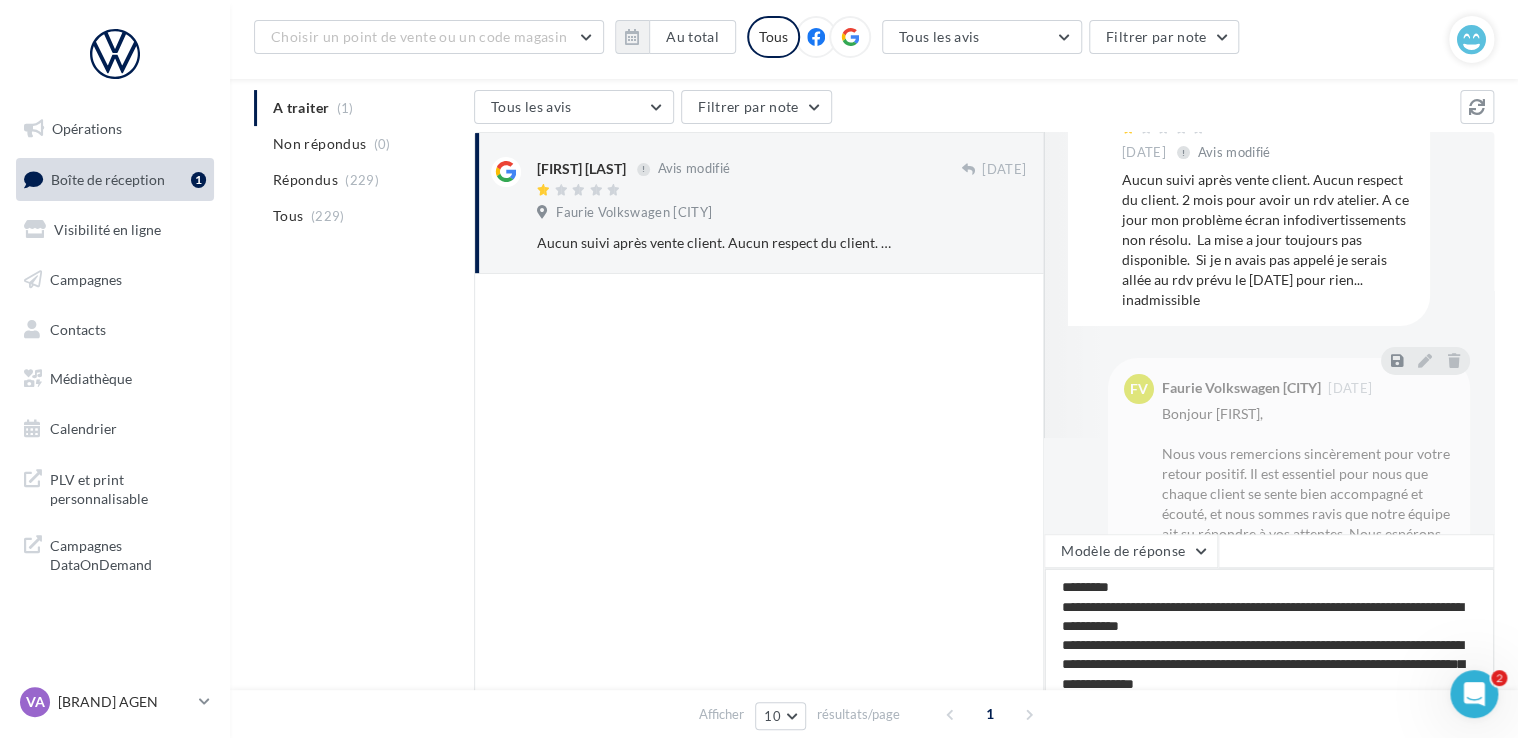 type on "**********" 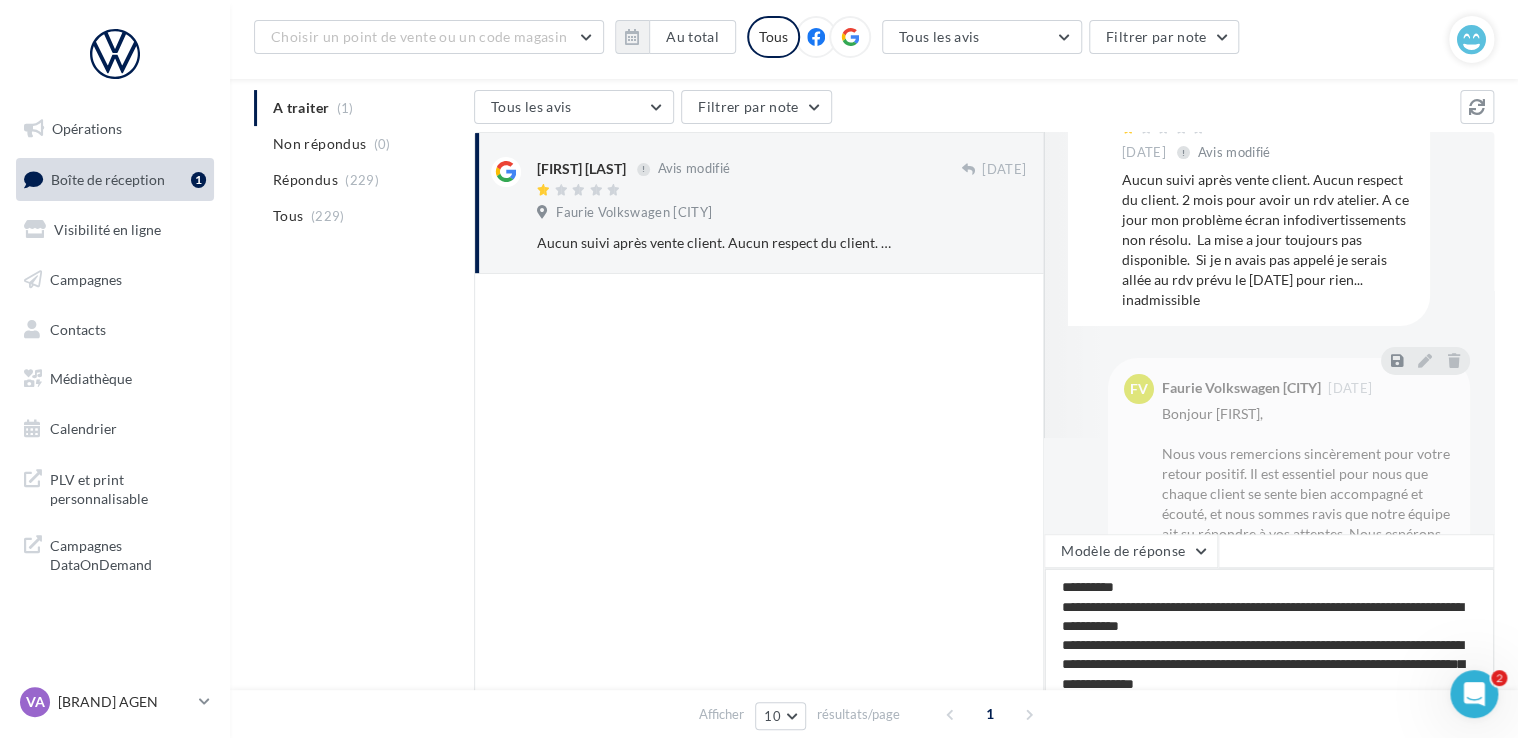 type on "**********" 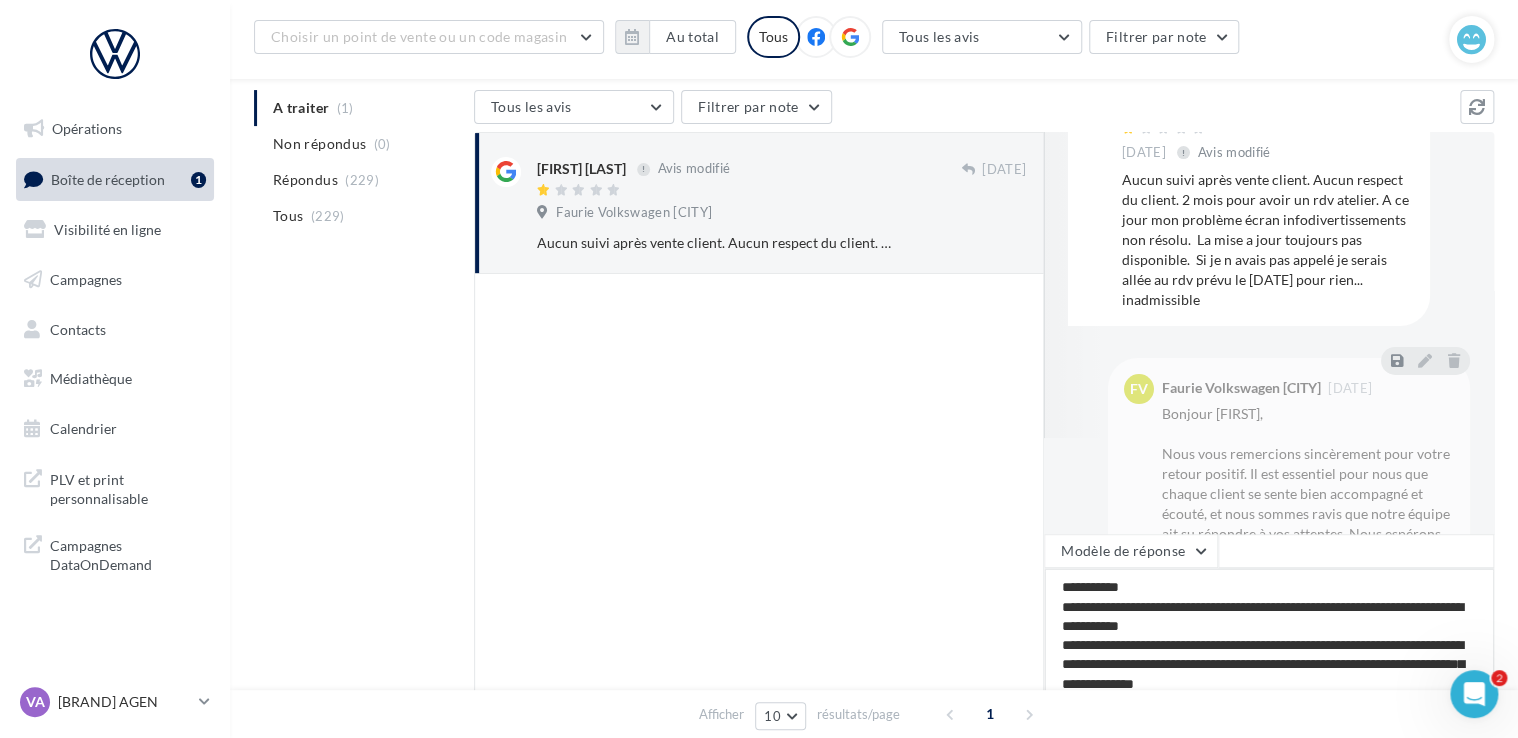 type on "**********" 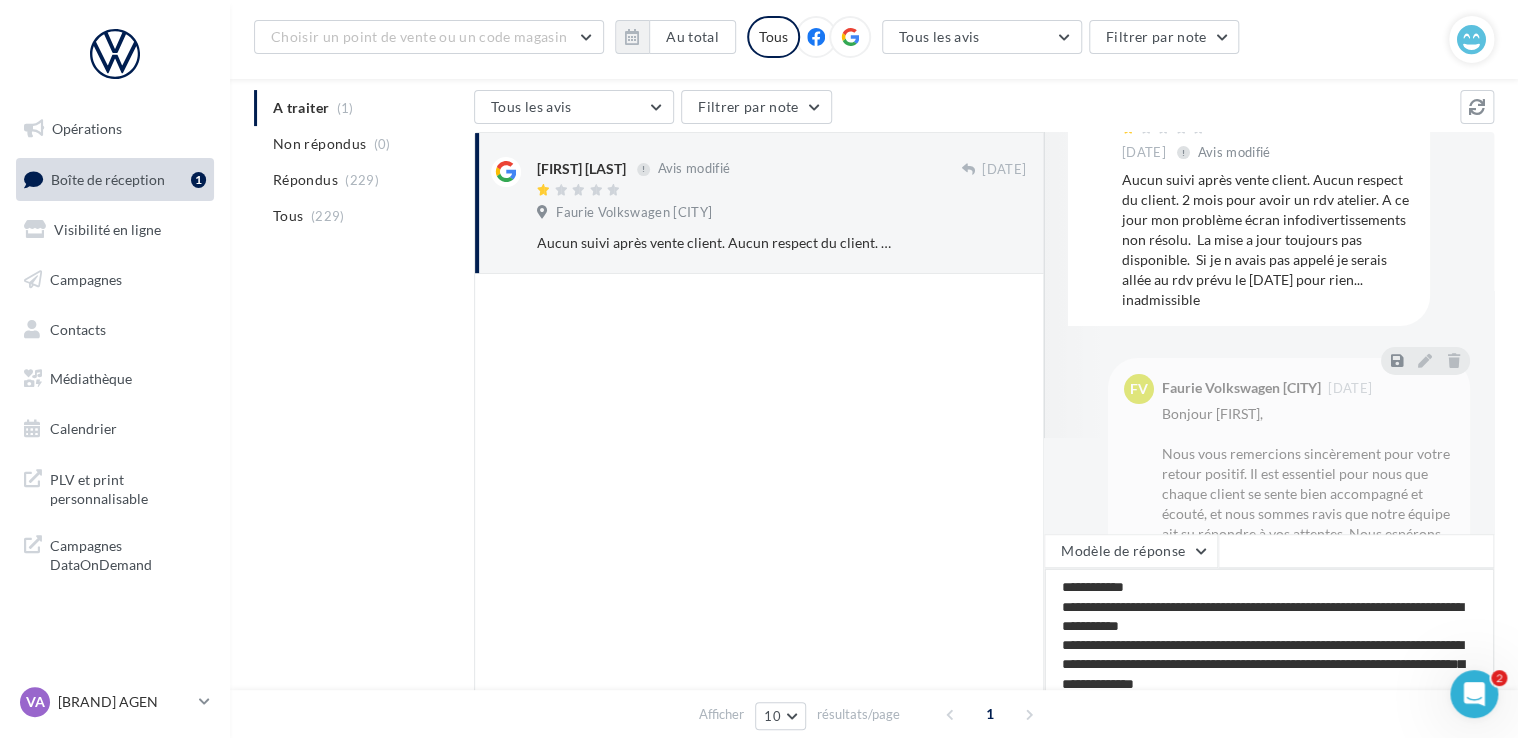 type on "**********" 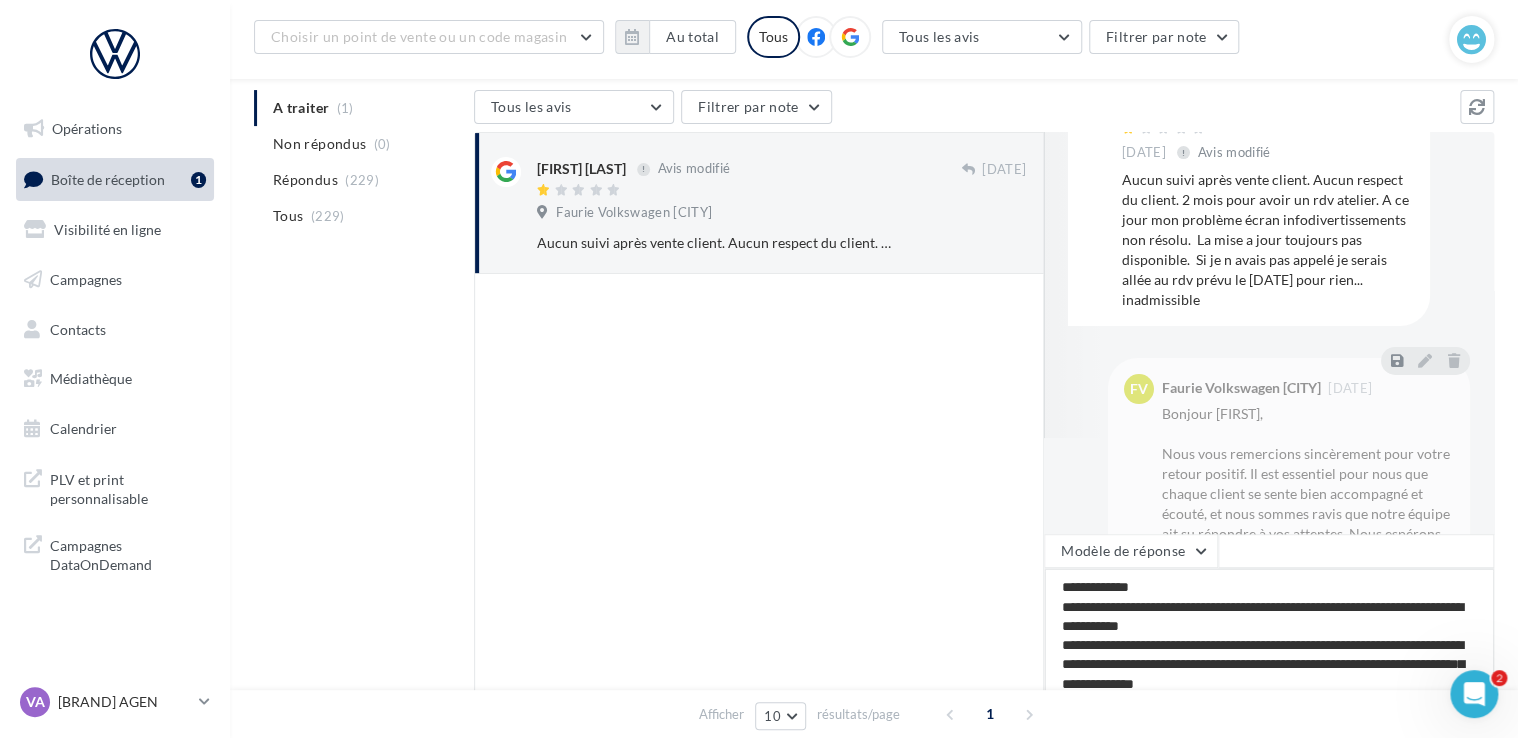 type on "**********" 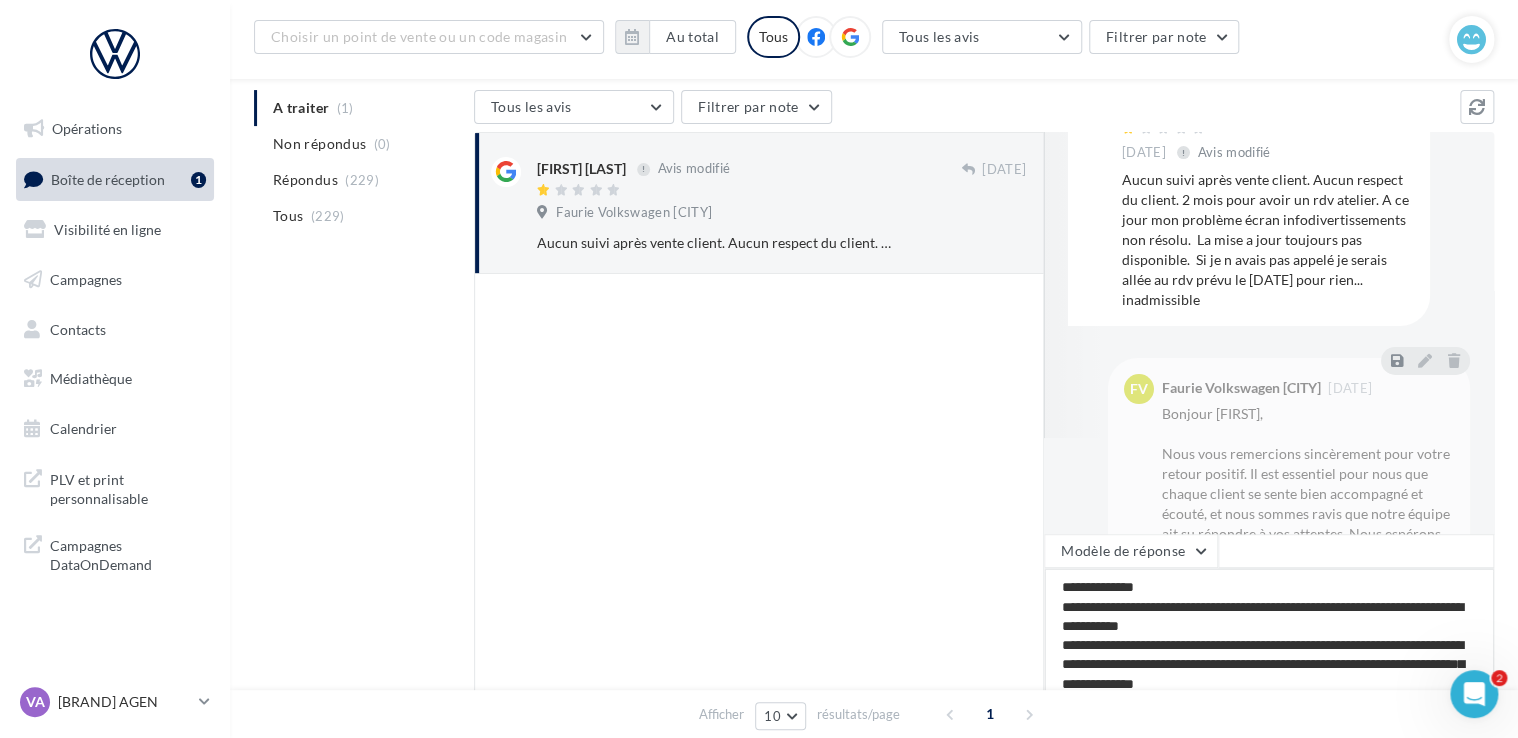 type on "**********" 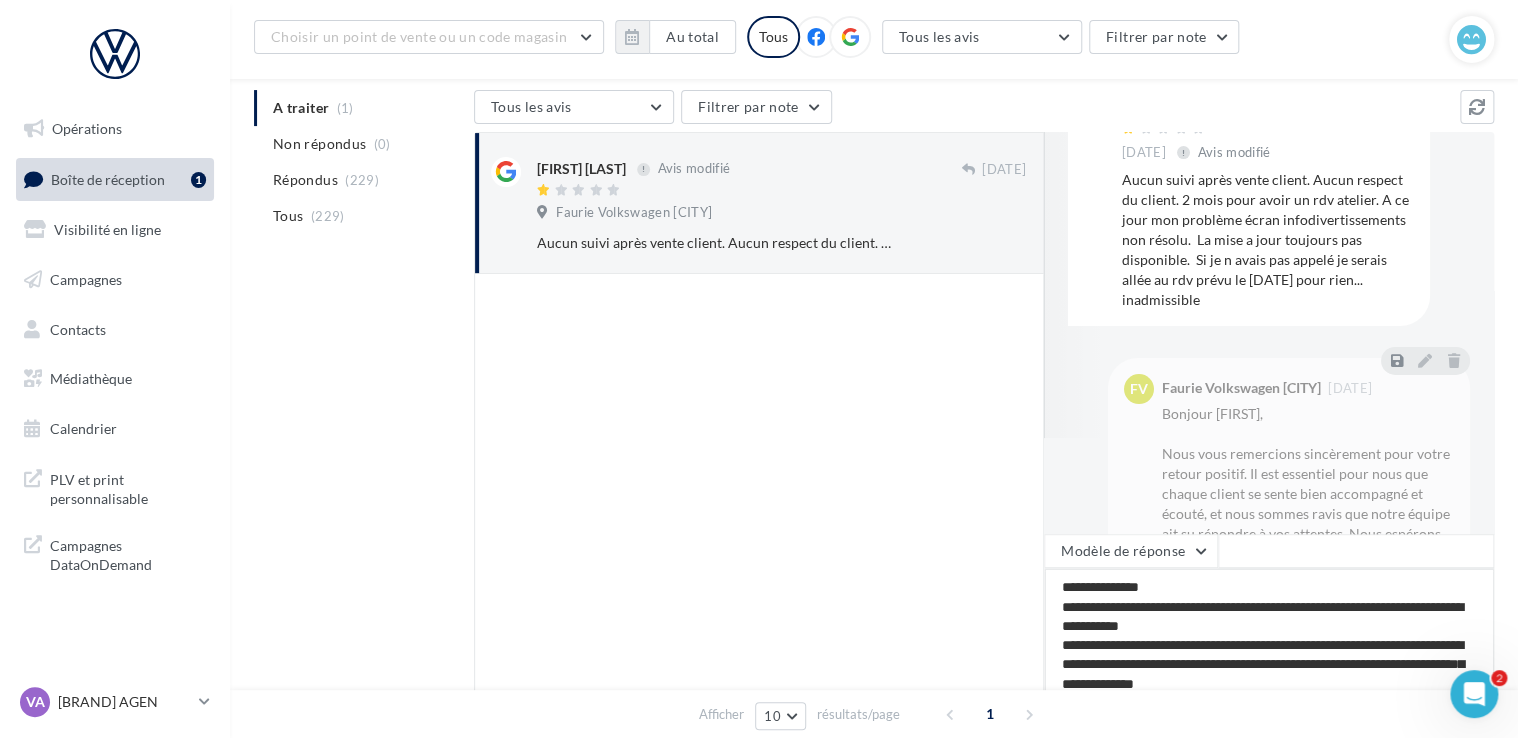 type on "**********" 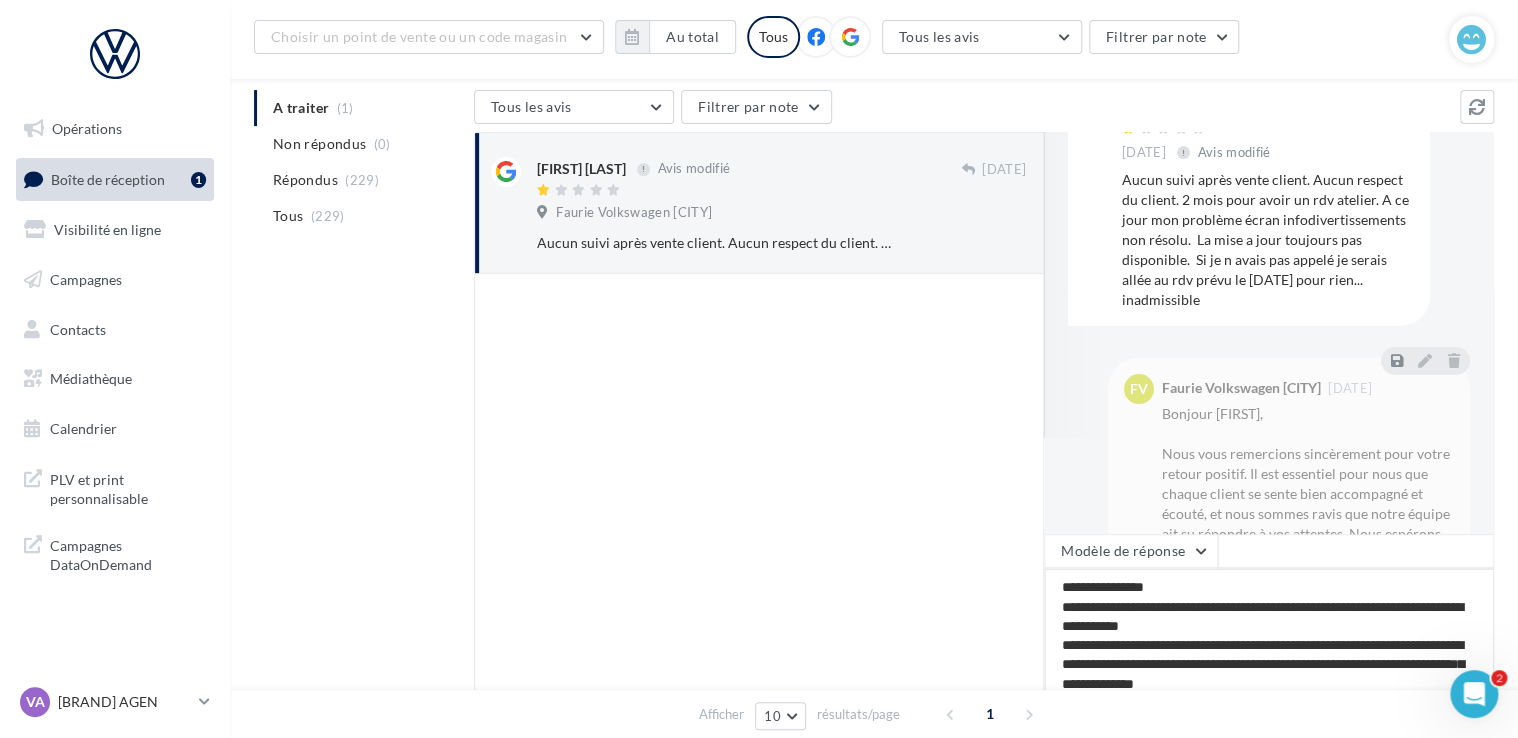 type on "**********" 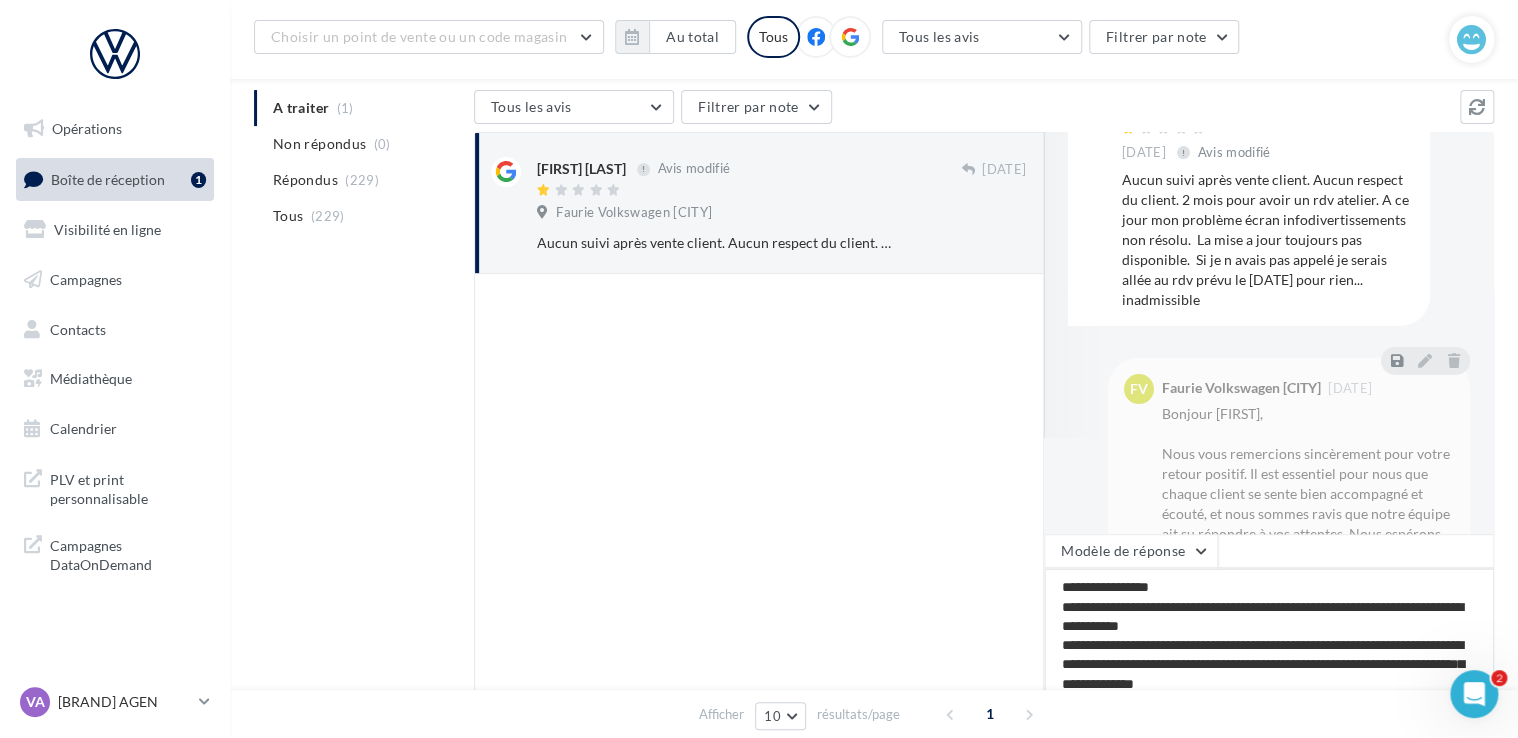 type on "**********" 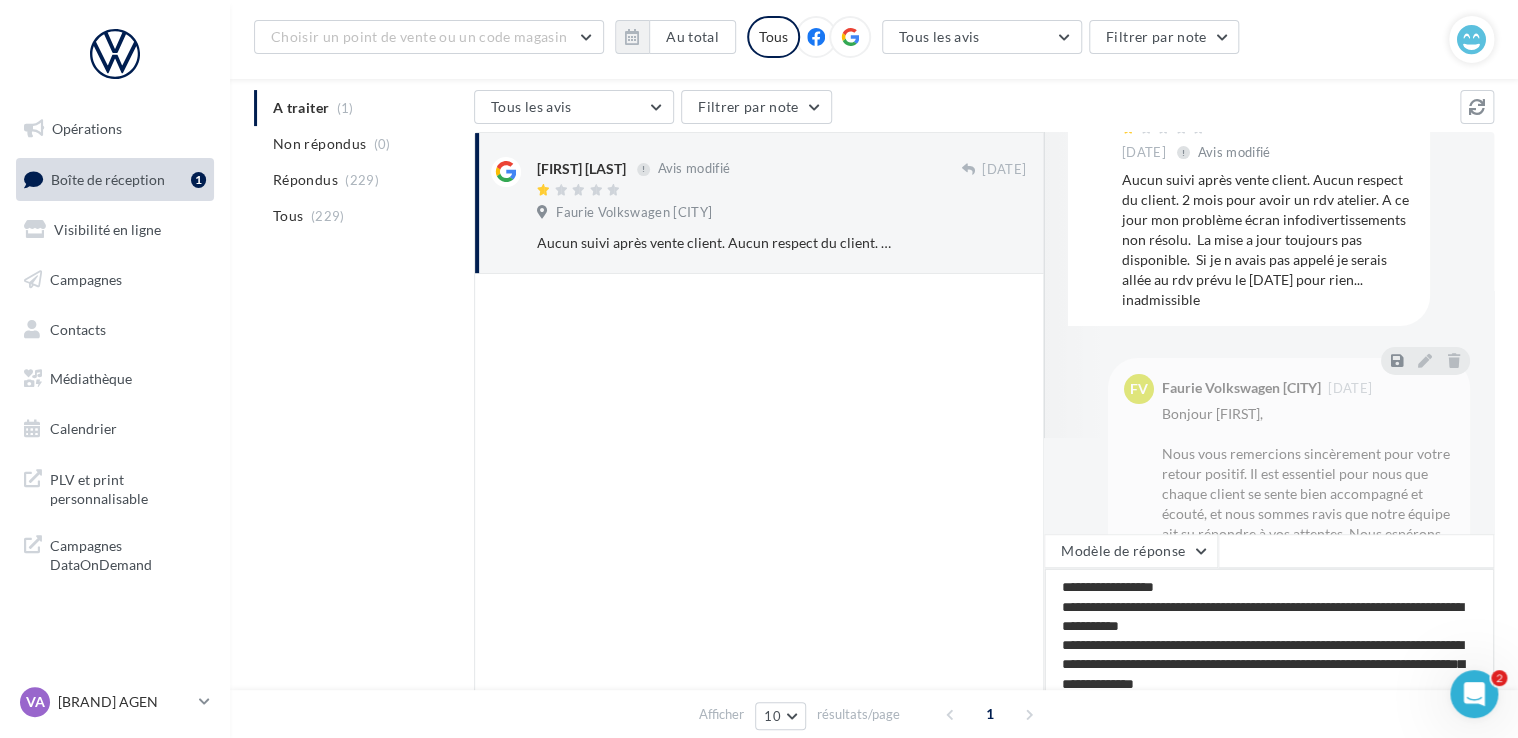 type on "**********" 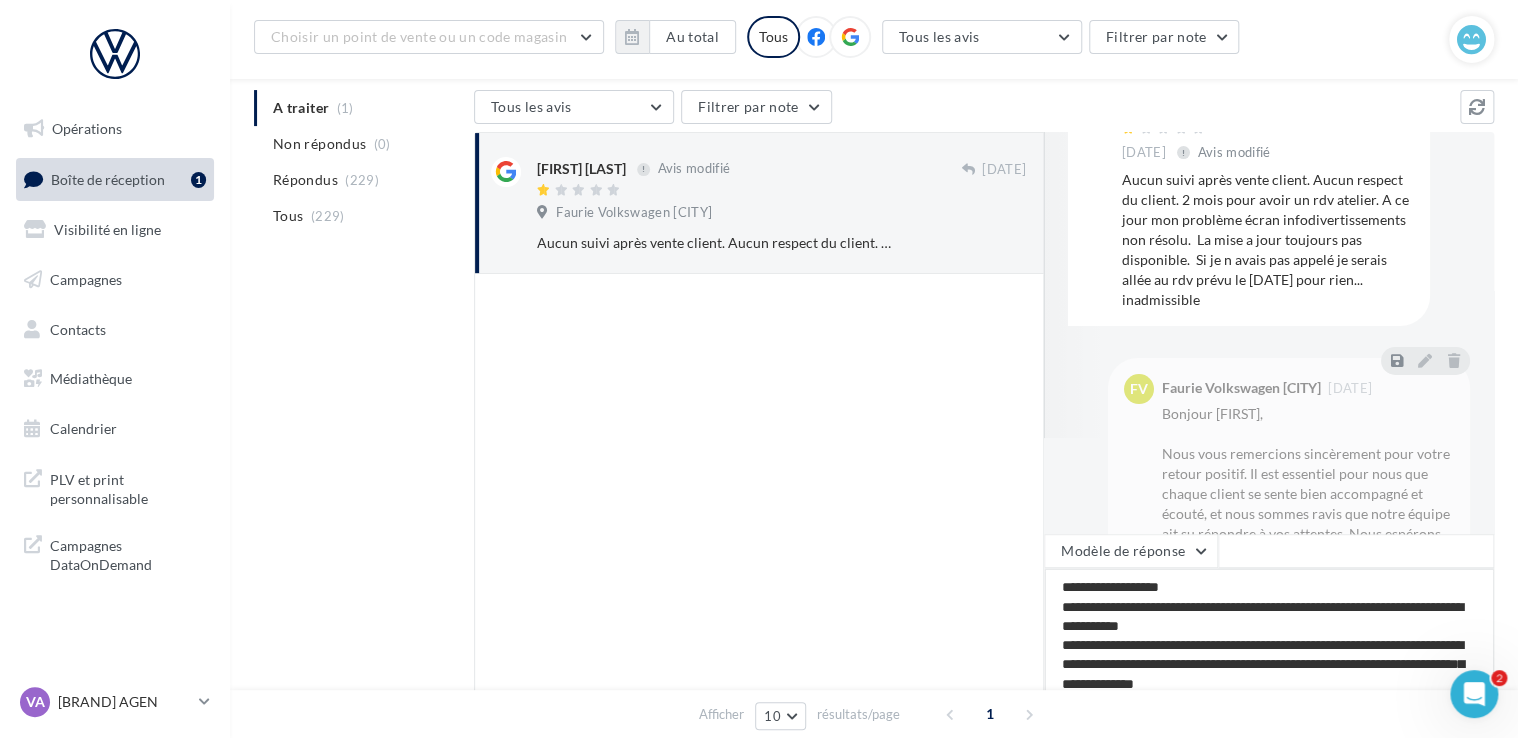 type on "**********" 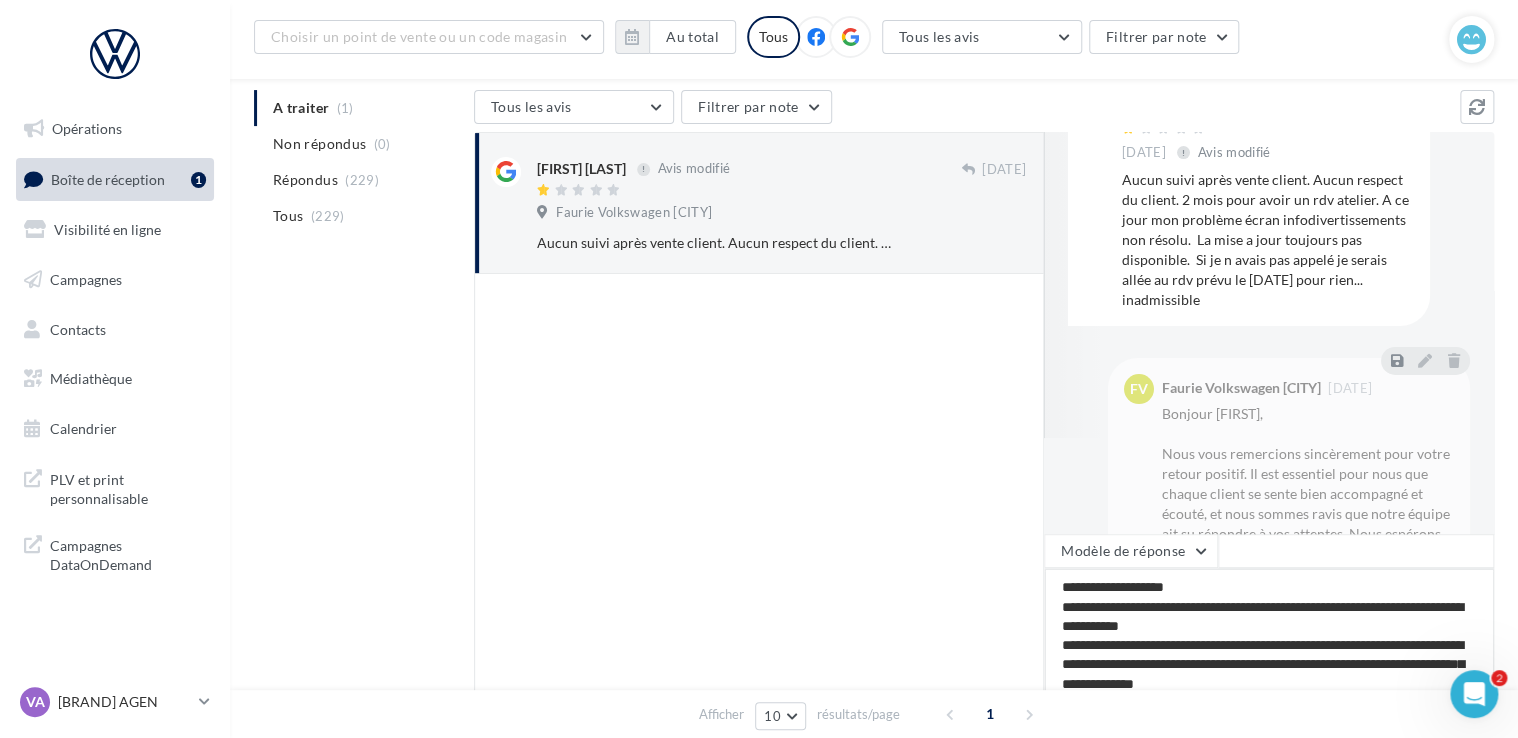 type on "**********" 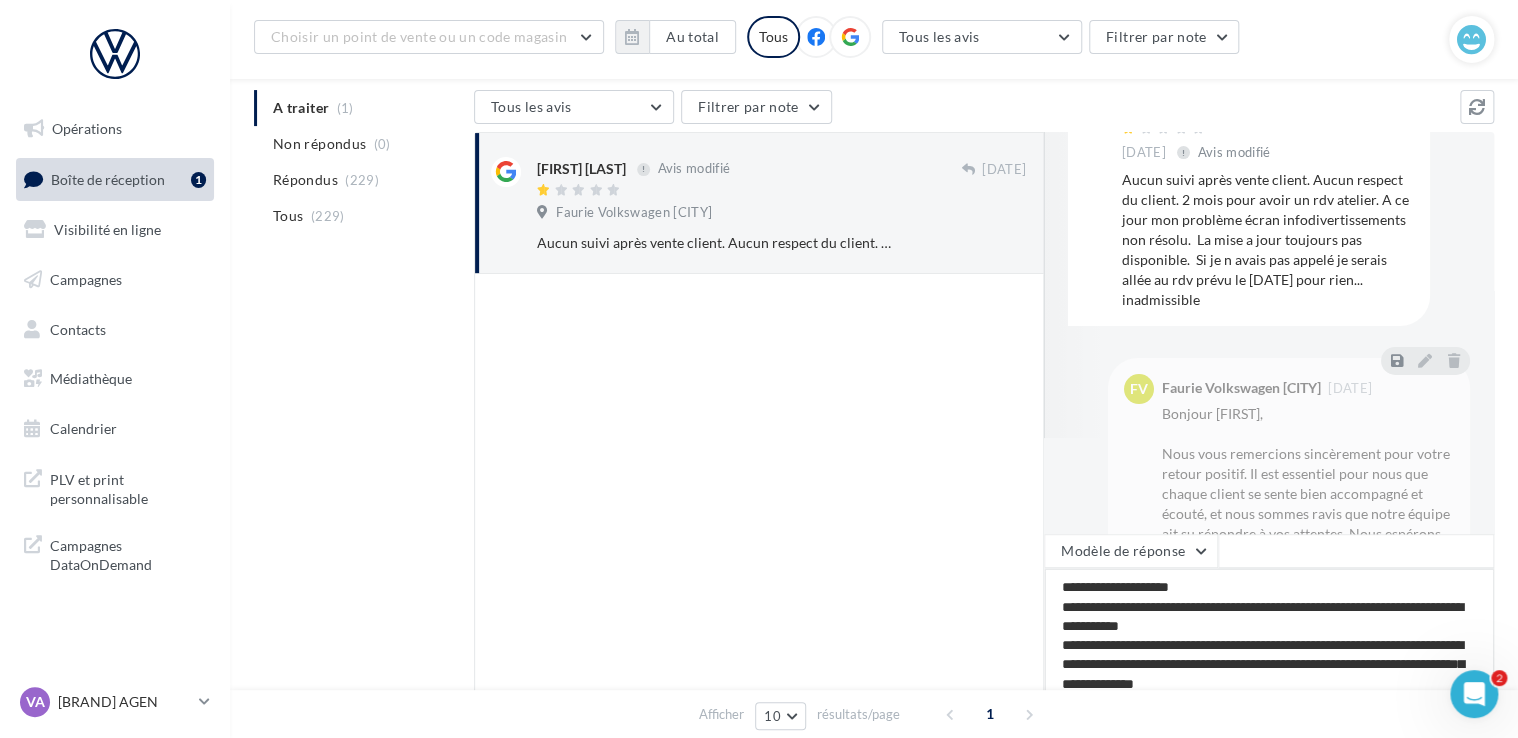 type on "**********" 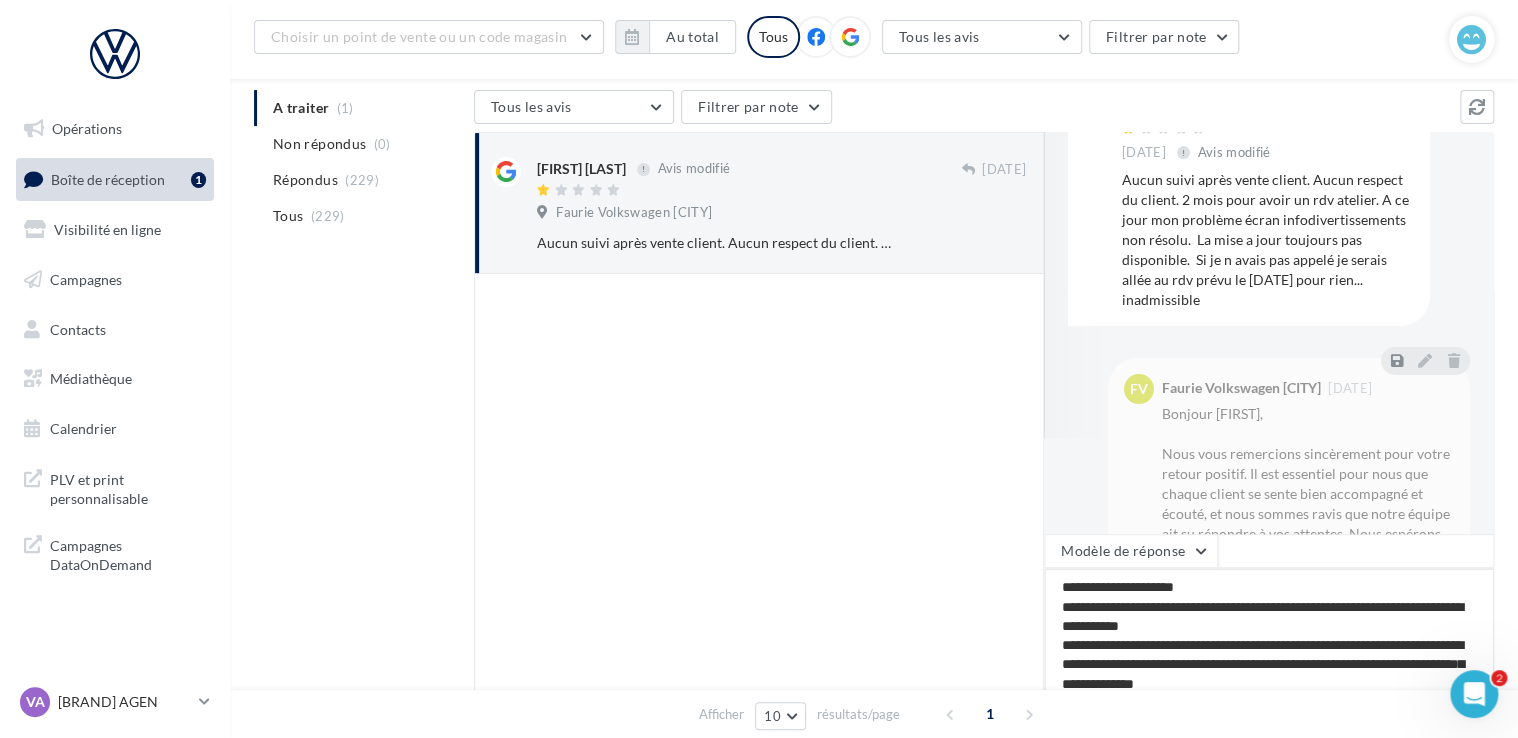 type on "**********" 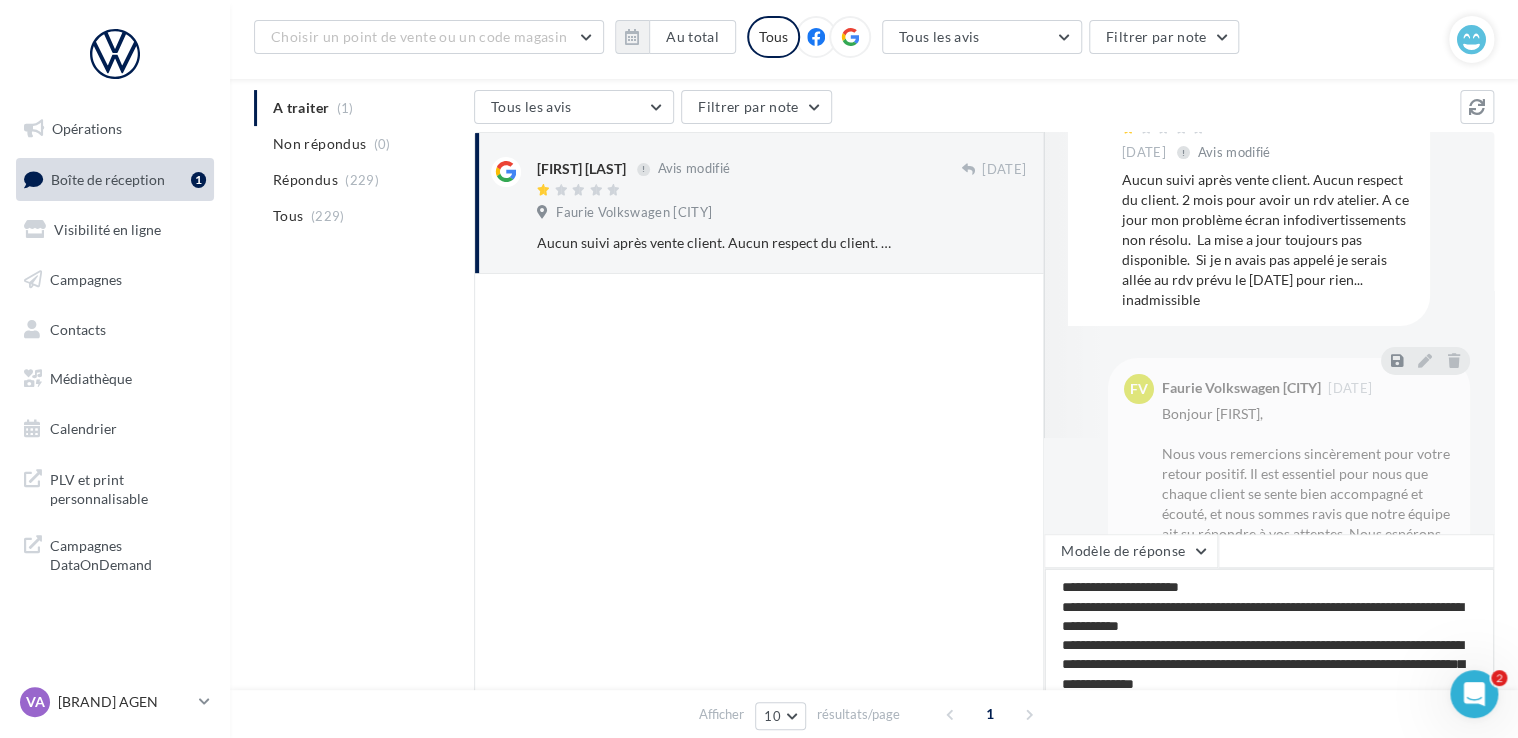 type on "**********" 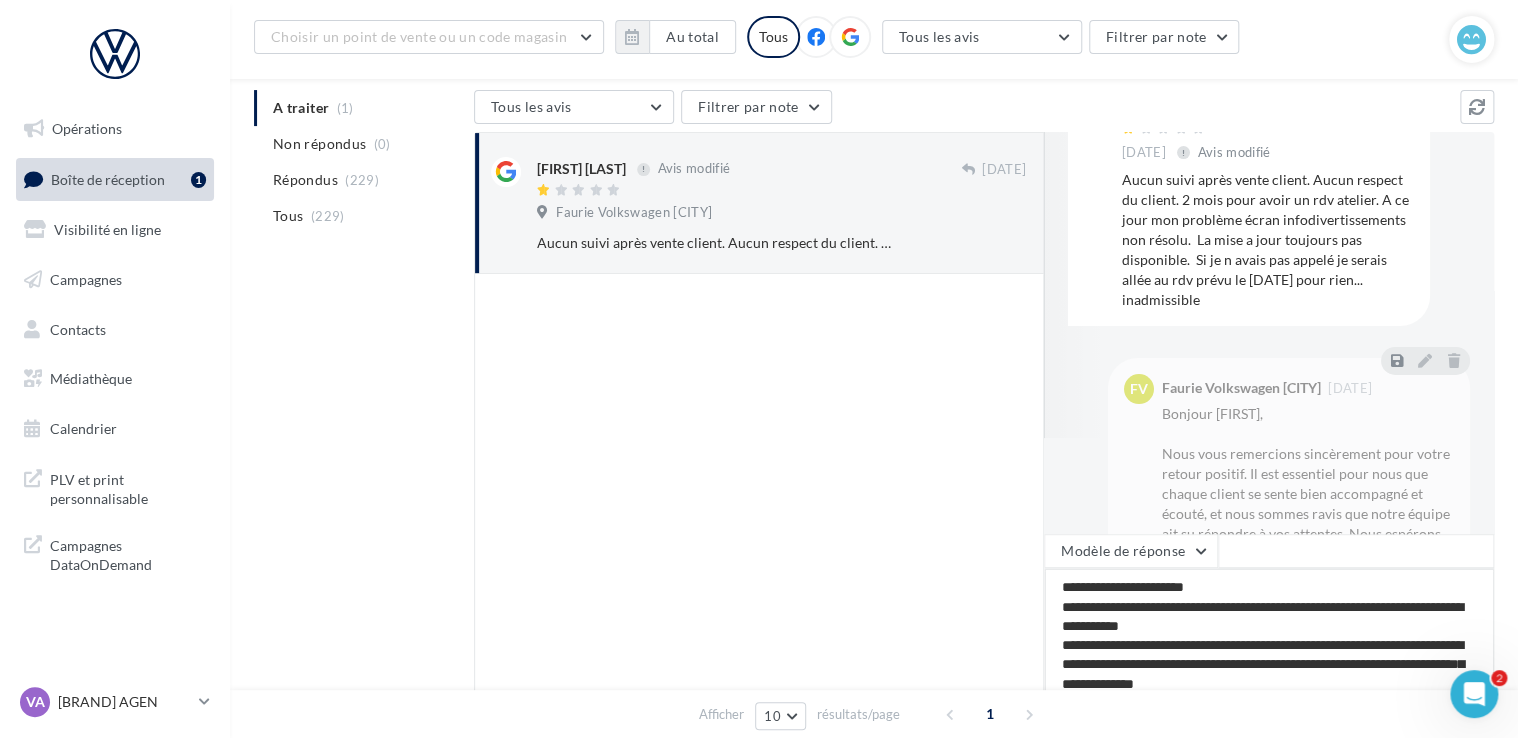 type on "**********" 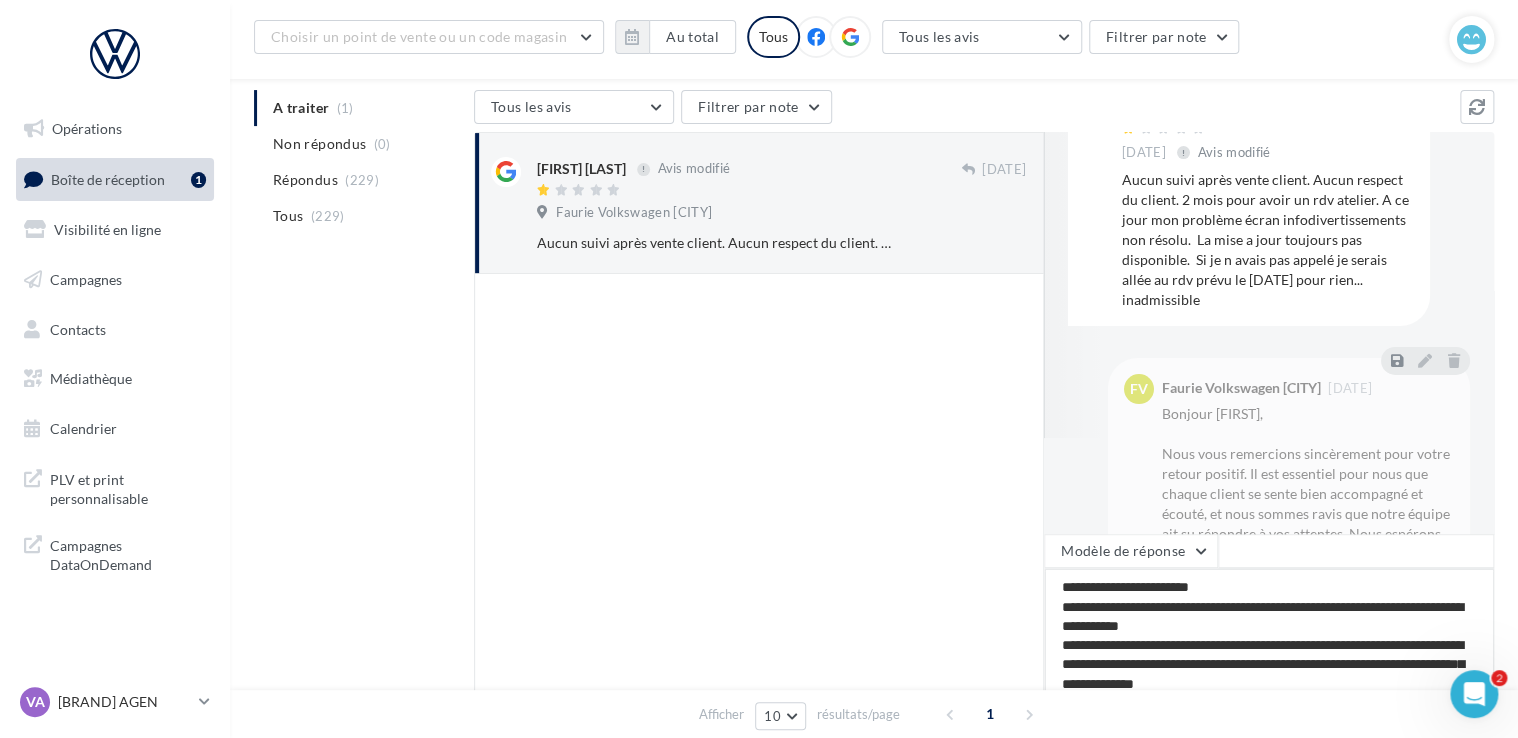 type on "**********" 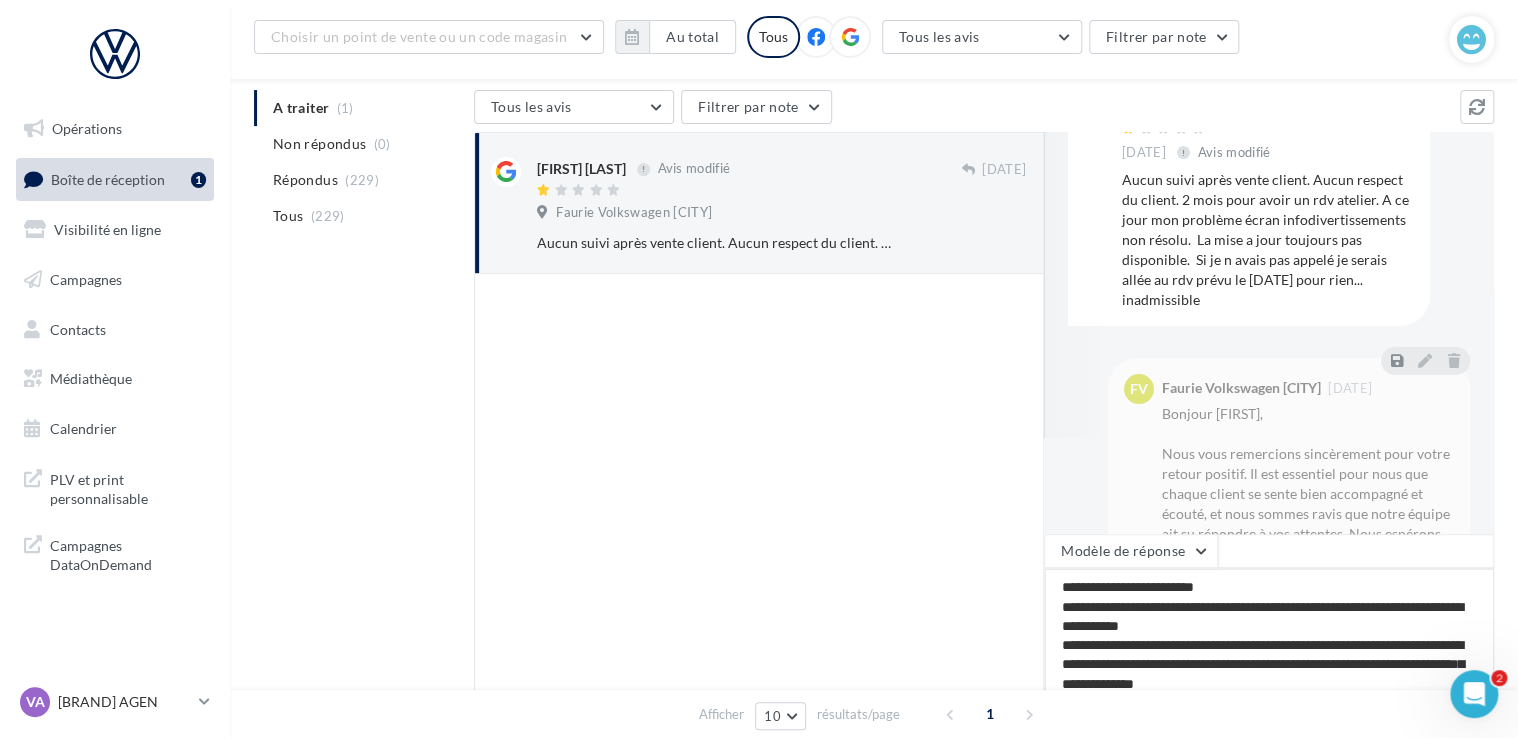 type on "**********" 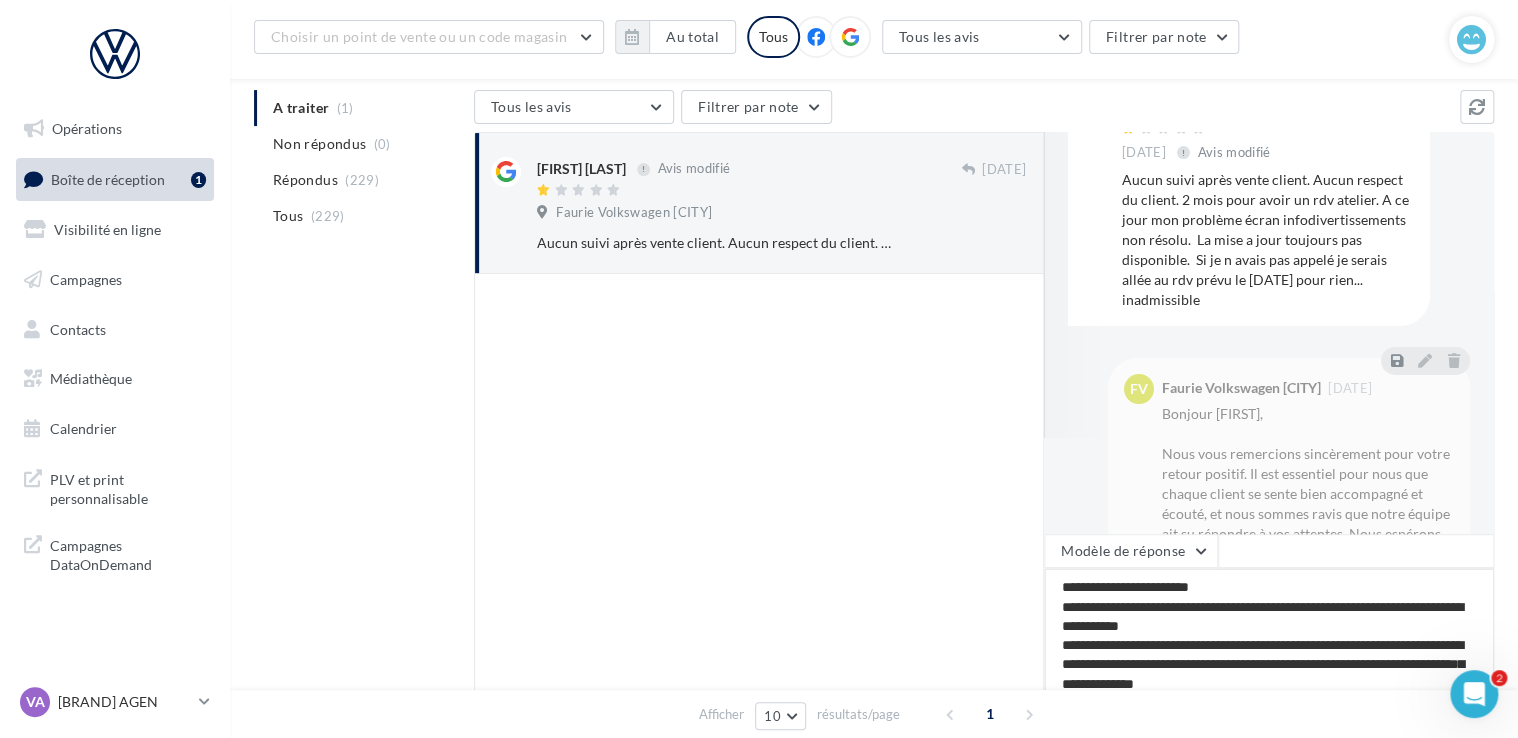 type on "**********" 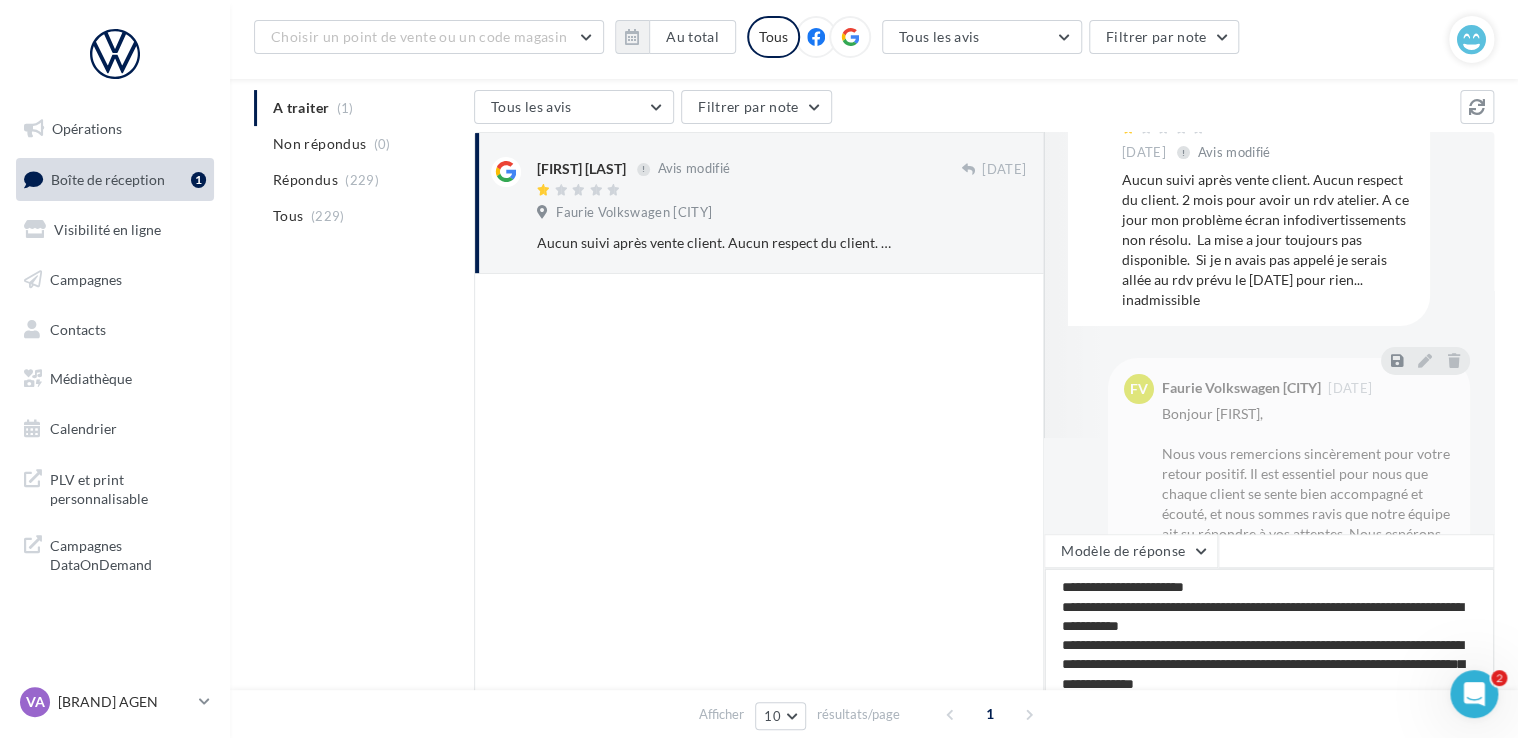 type on "**********" 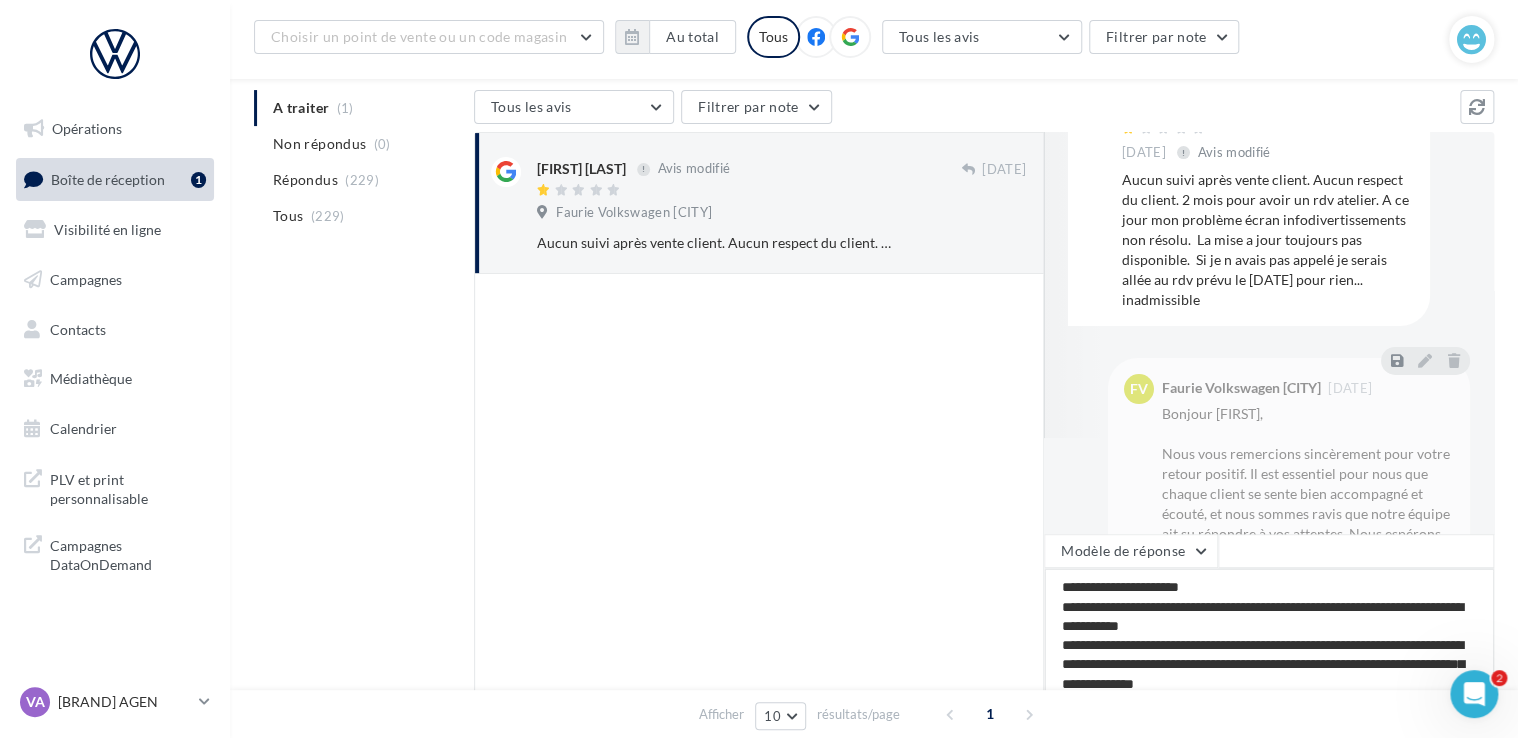 type on "**********" 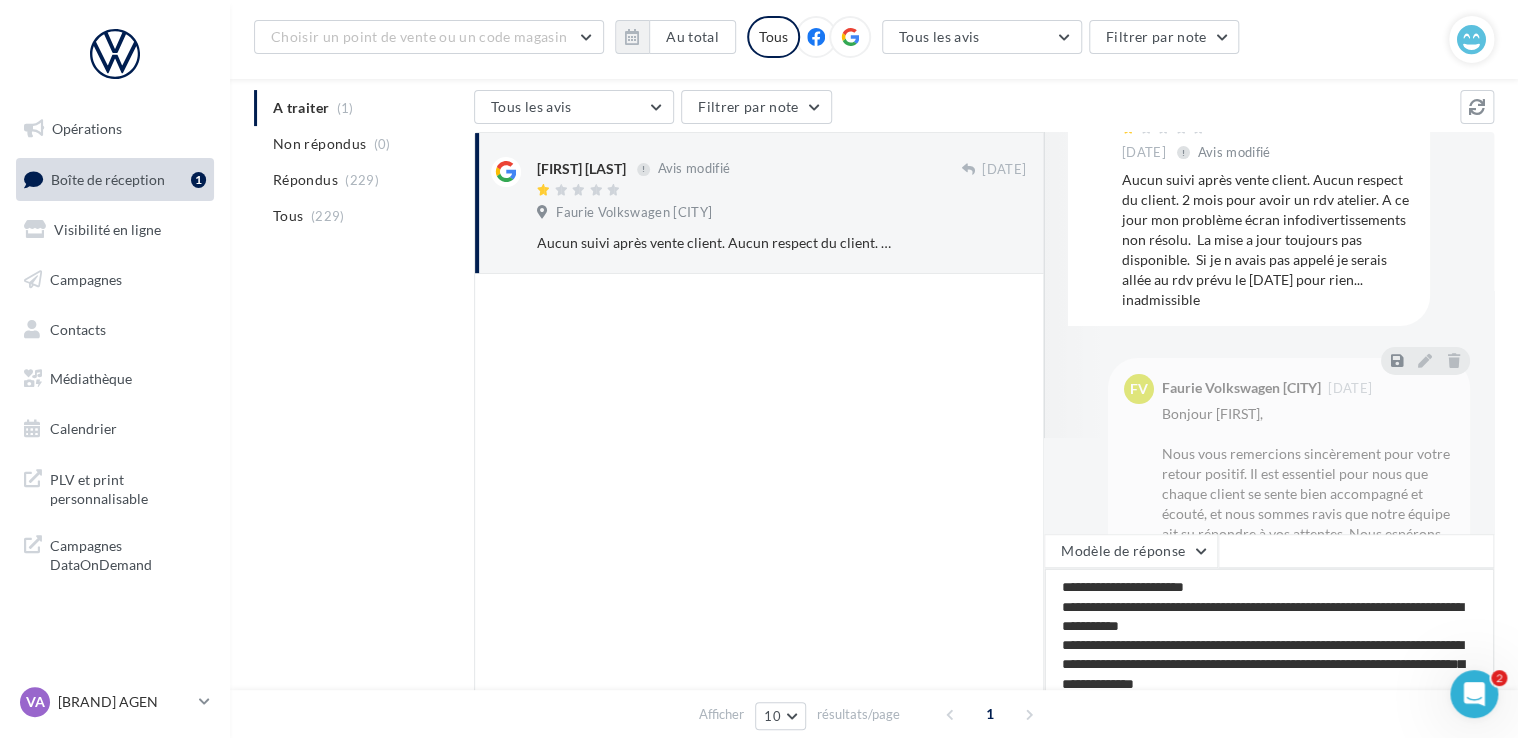 type on "**********" 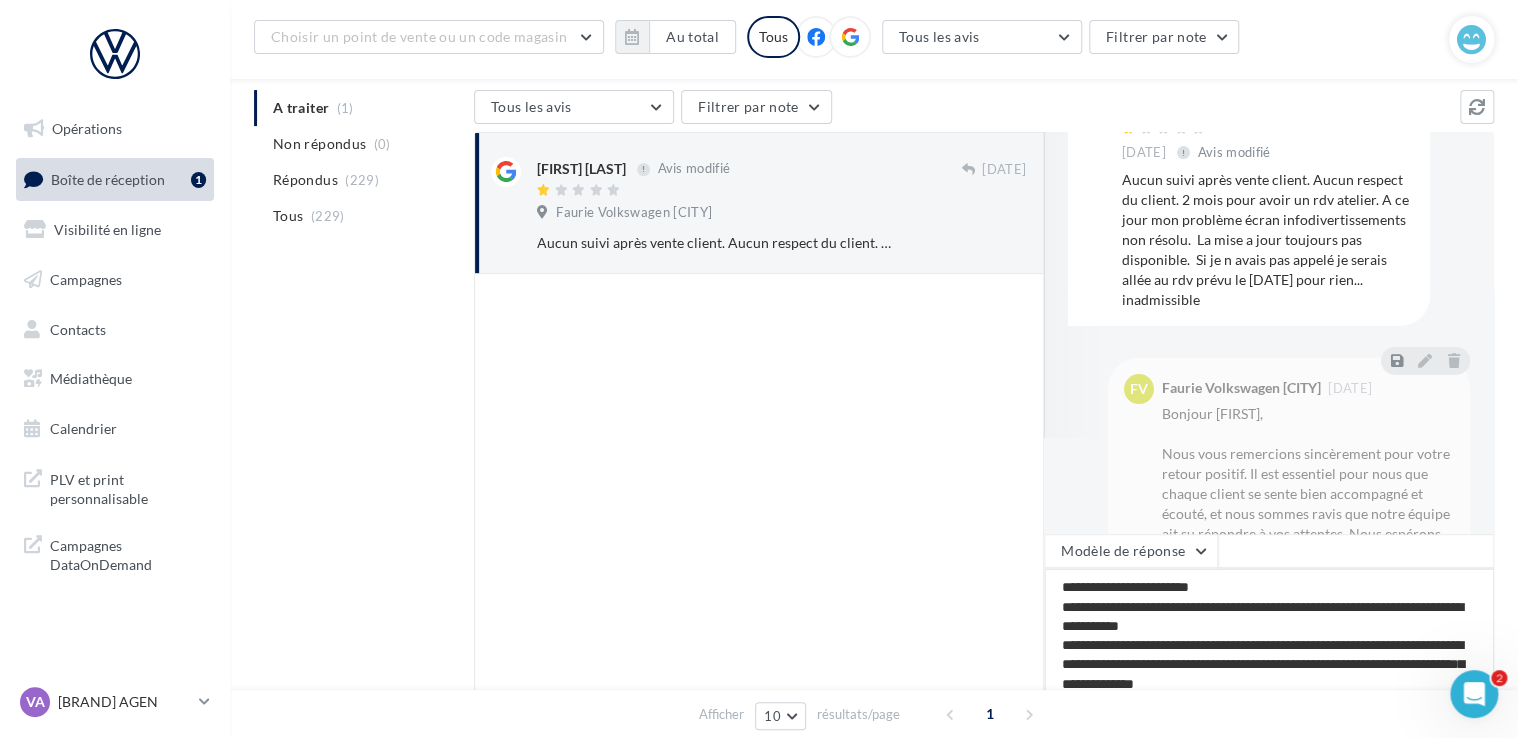 type on "**********" 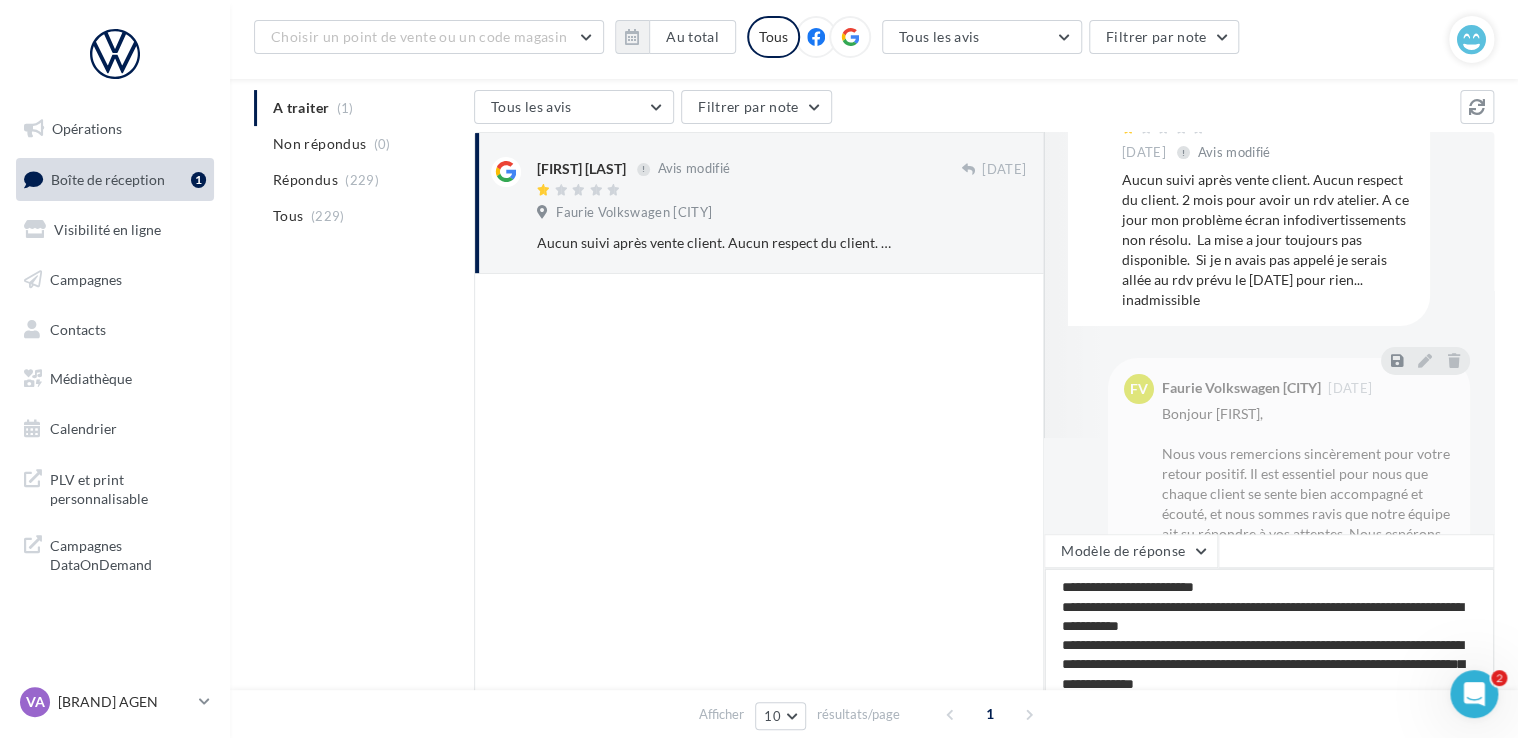 type on "**********" 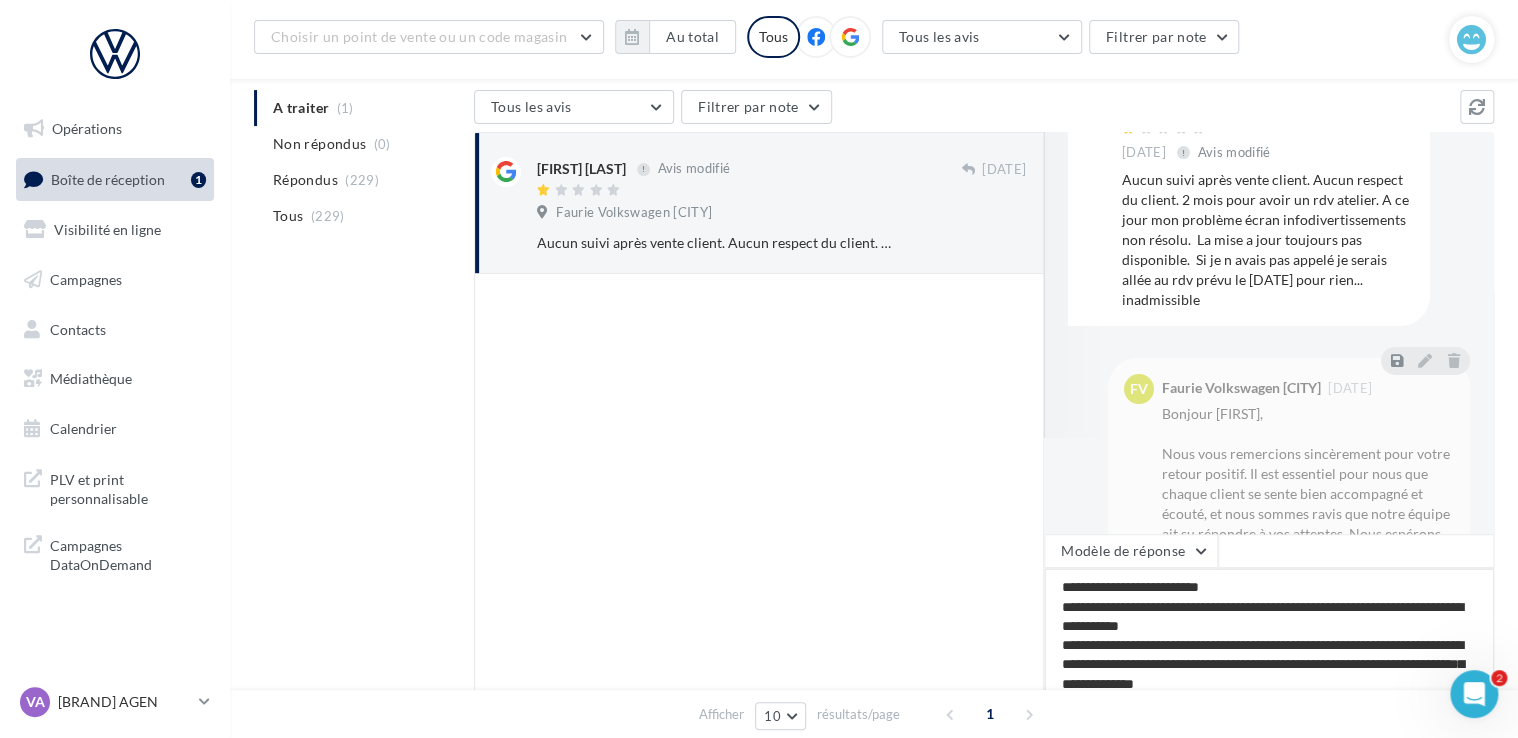 type on "**********" 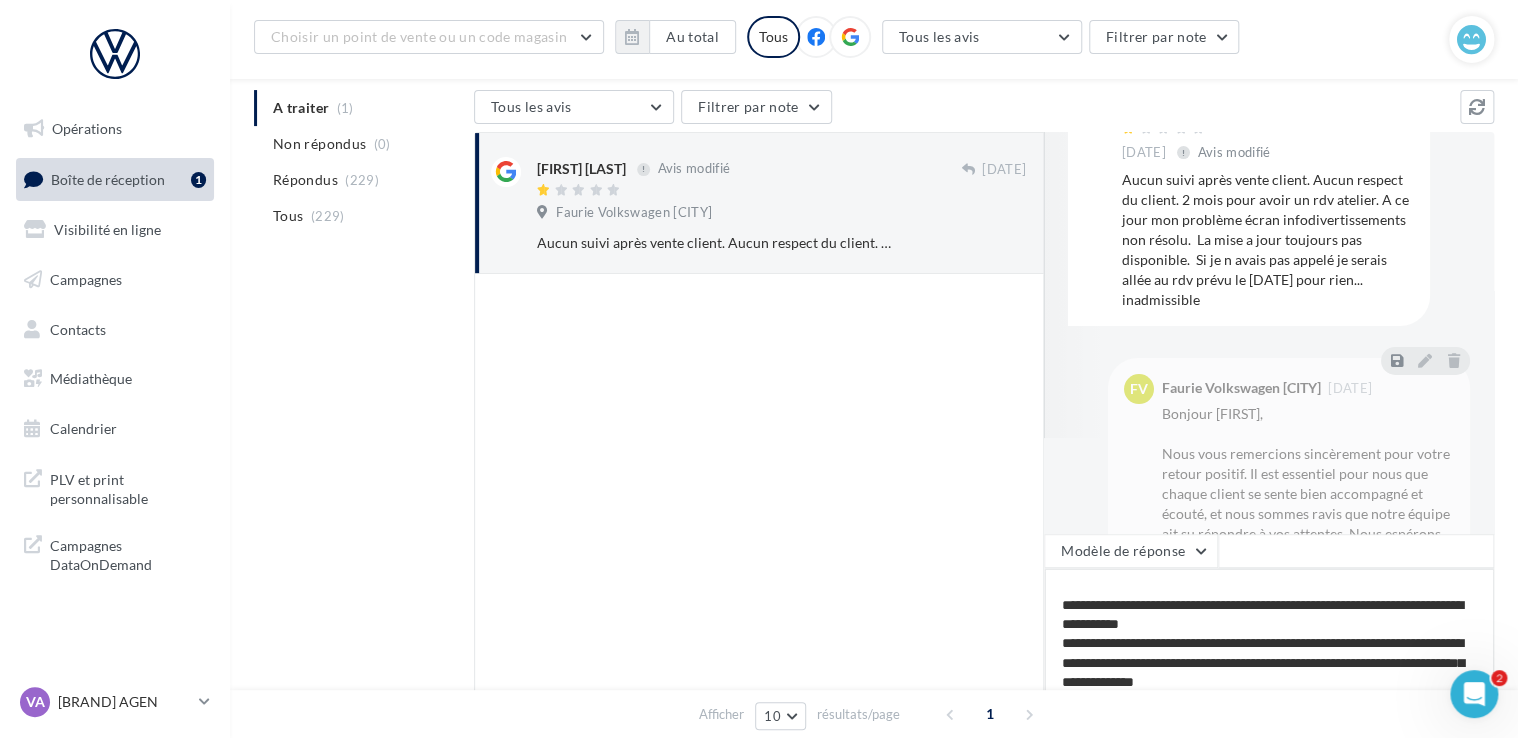 scroll, scrollTop: 0, scrollLeft: 0, axis: both 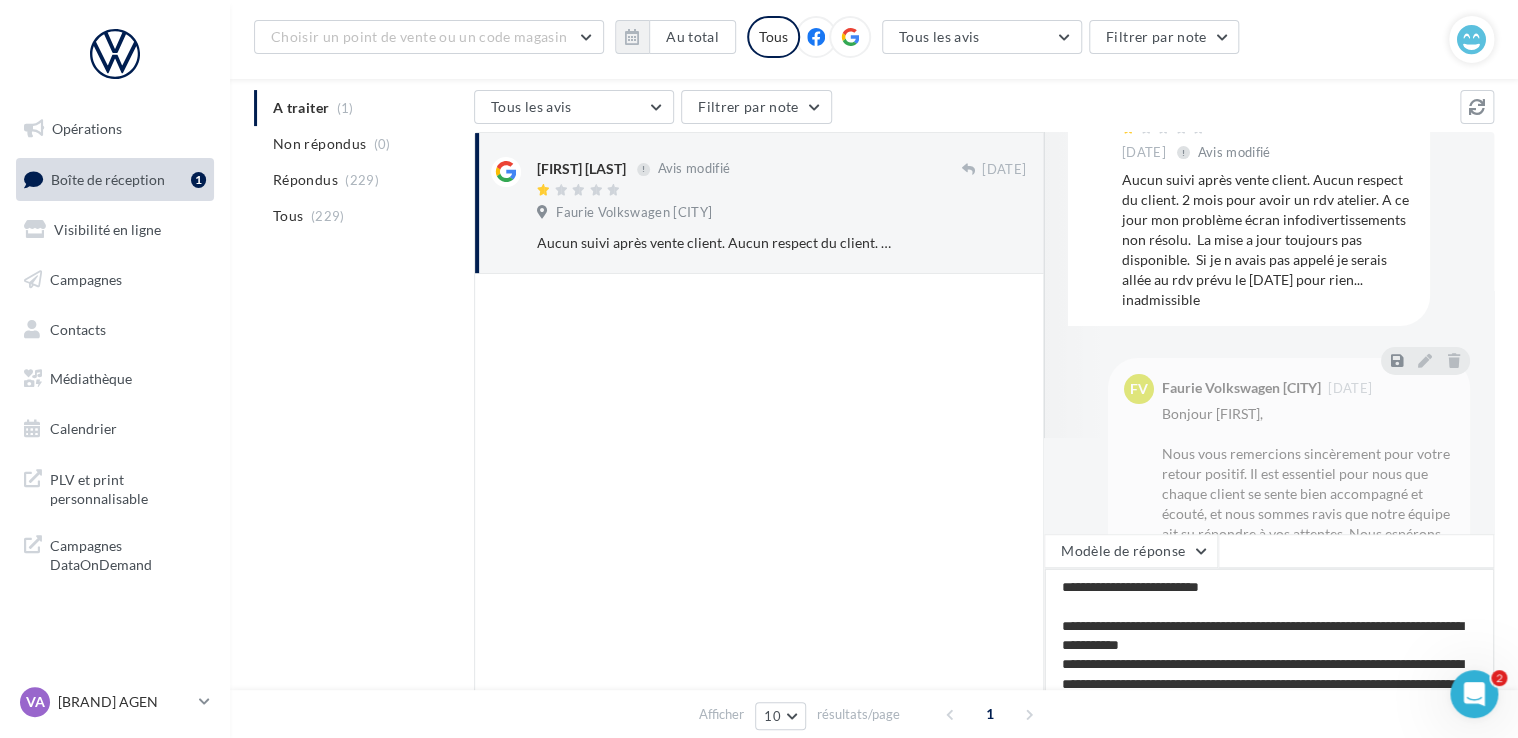 click on "**********" at bounding box center [1269, 630] 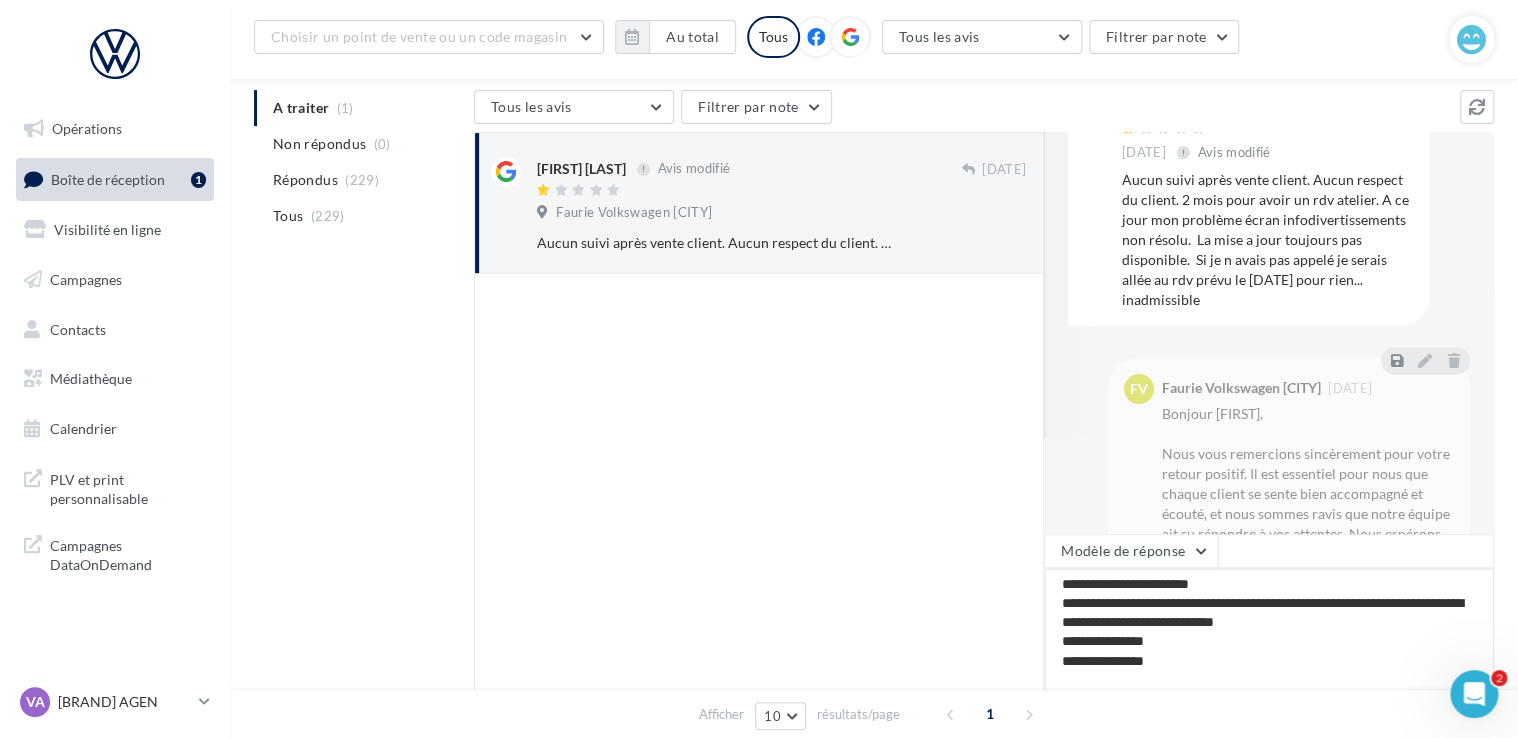 scroll, scrollTop: 0, scrollLeft: 0, axis: both 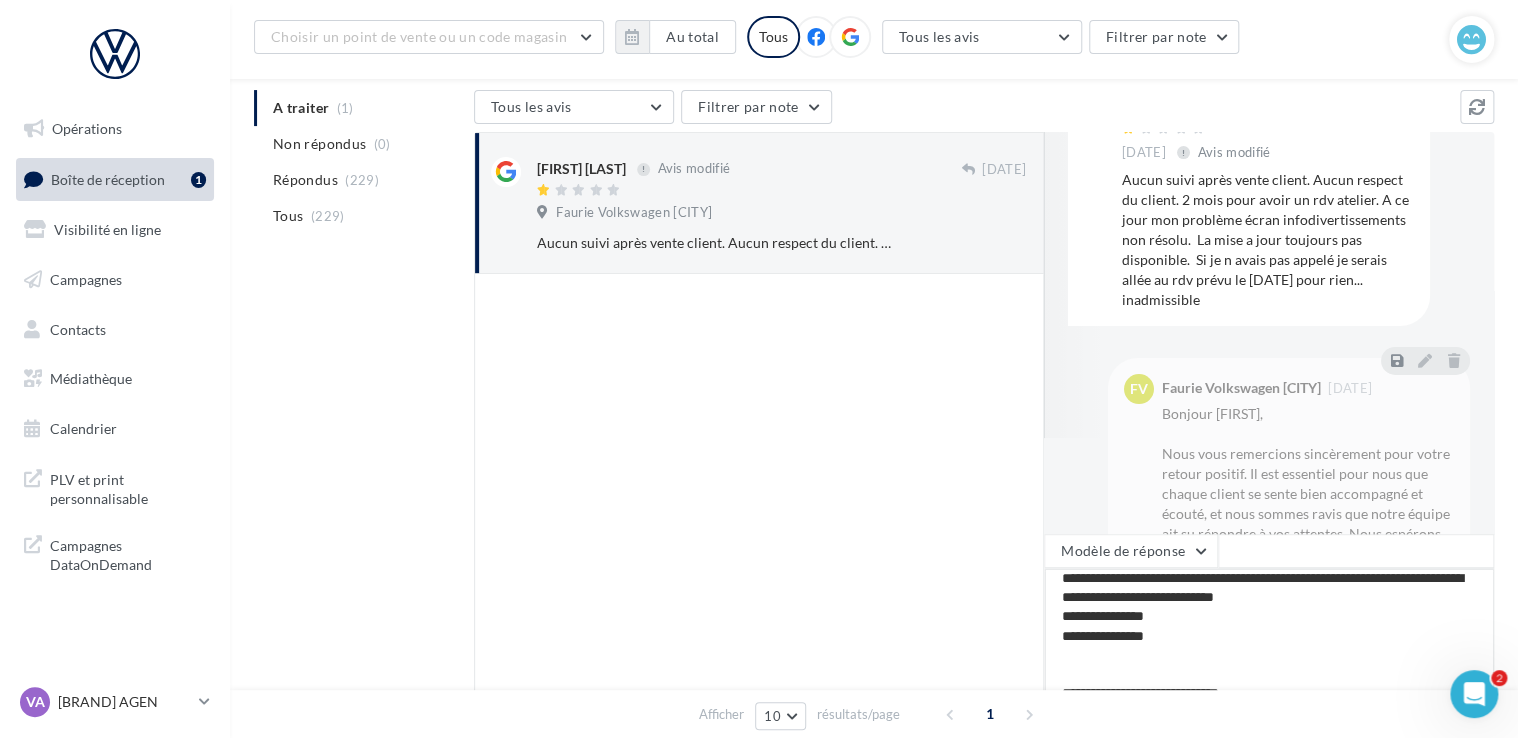 click on "**********" at bounding box center [1269, 630] 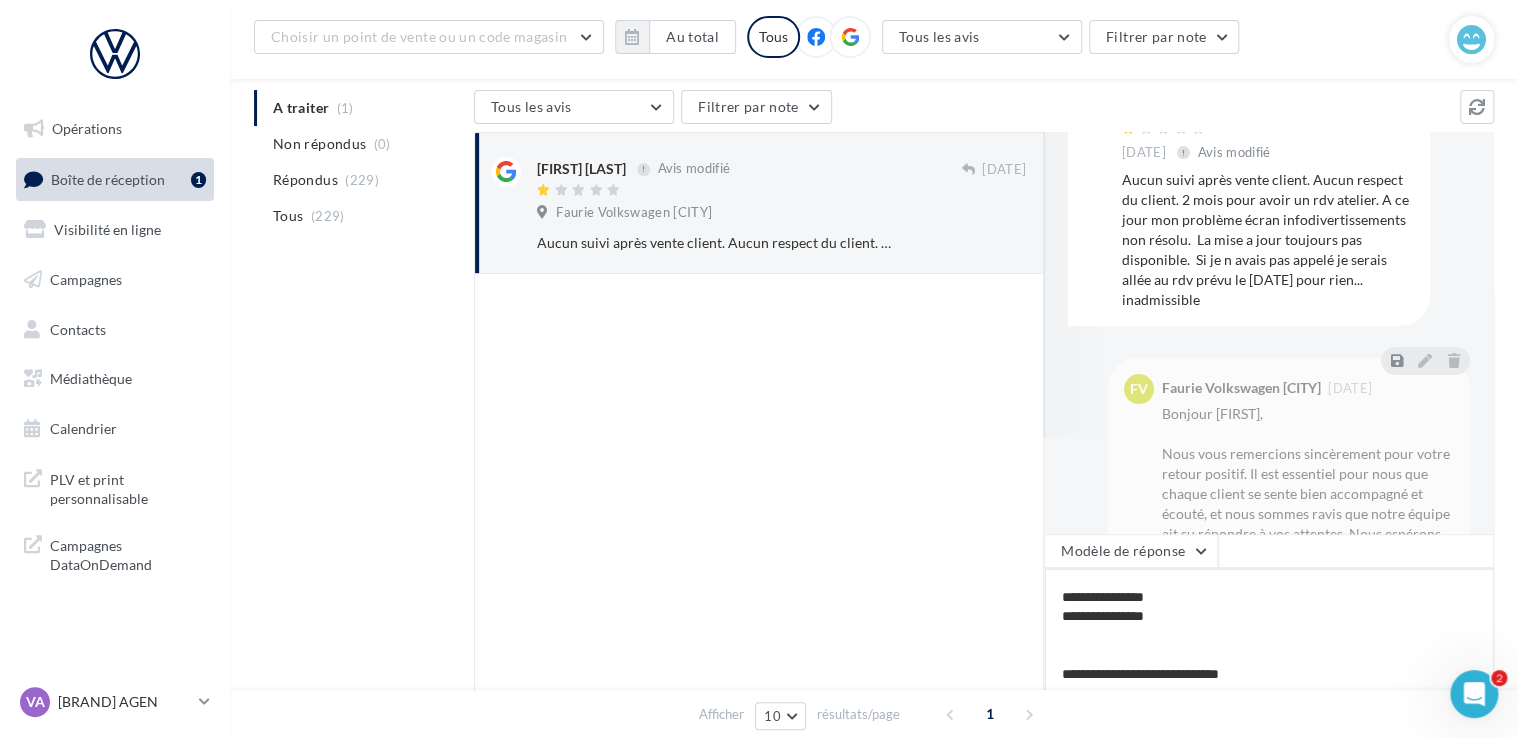 scroll, scrollTop: 184, scrollLeft: 0, axis: vertical 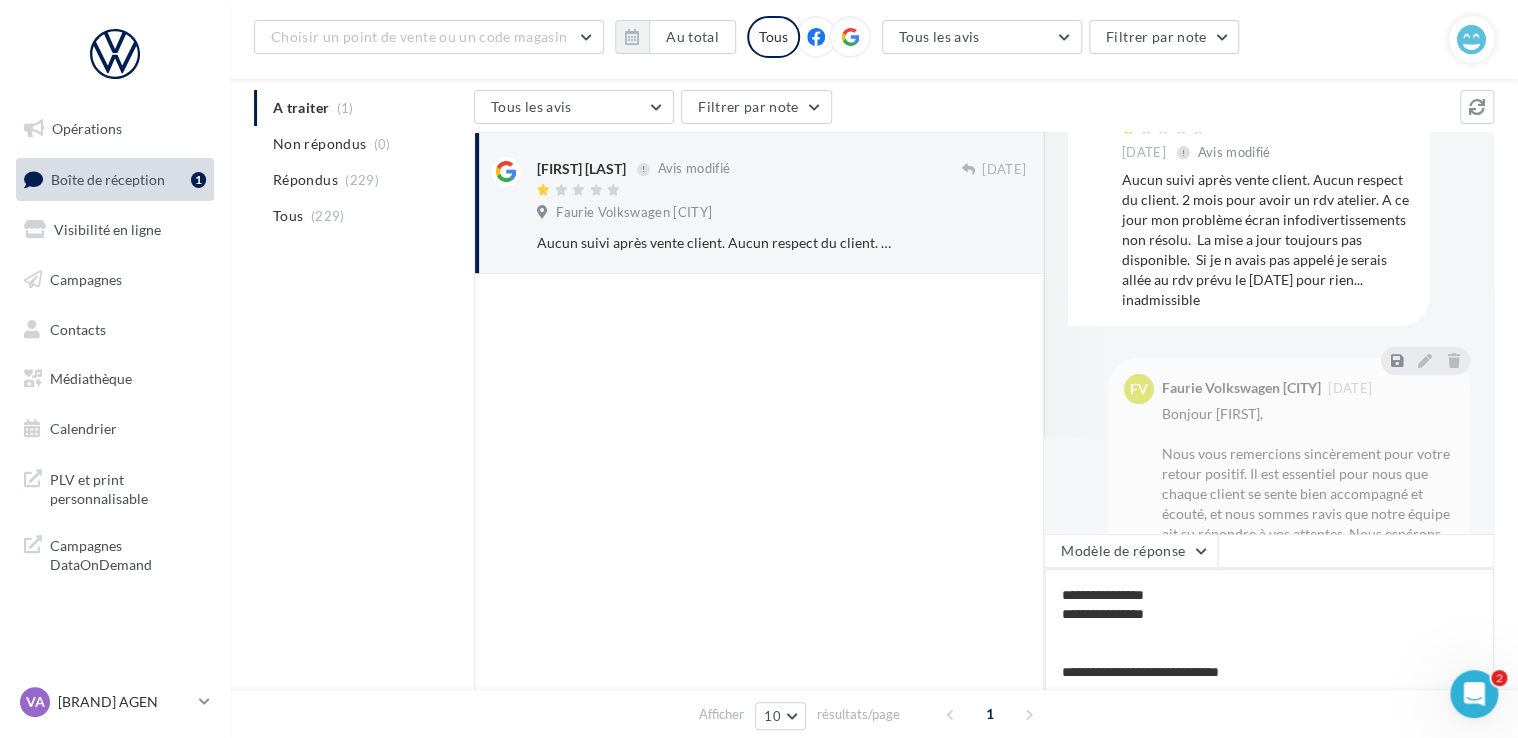 drag, startPoint x: 1087, startPoint y: 647, endPoint x: 1045, endPoint y: 602, distance: 61.554855 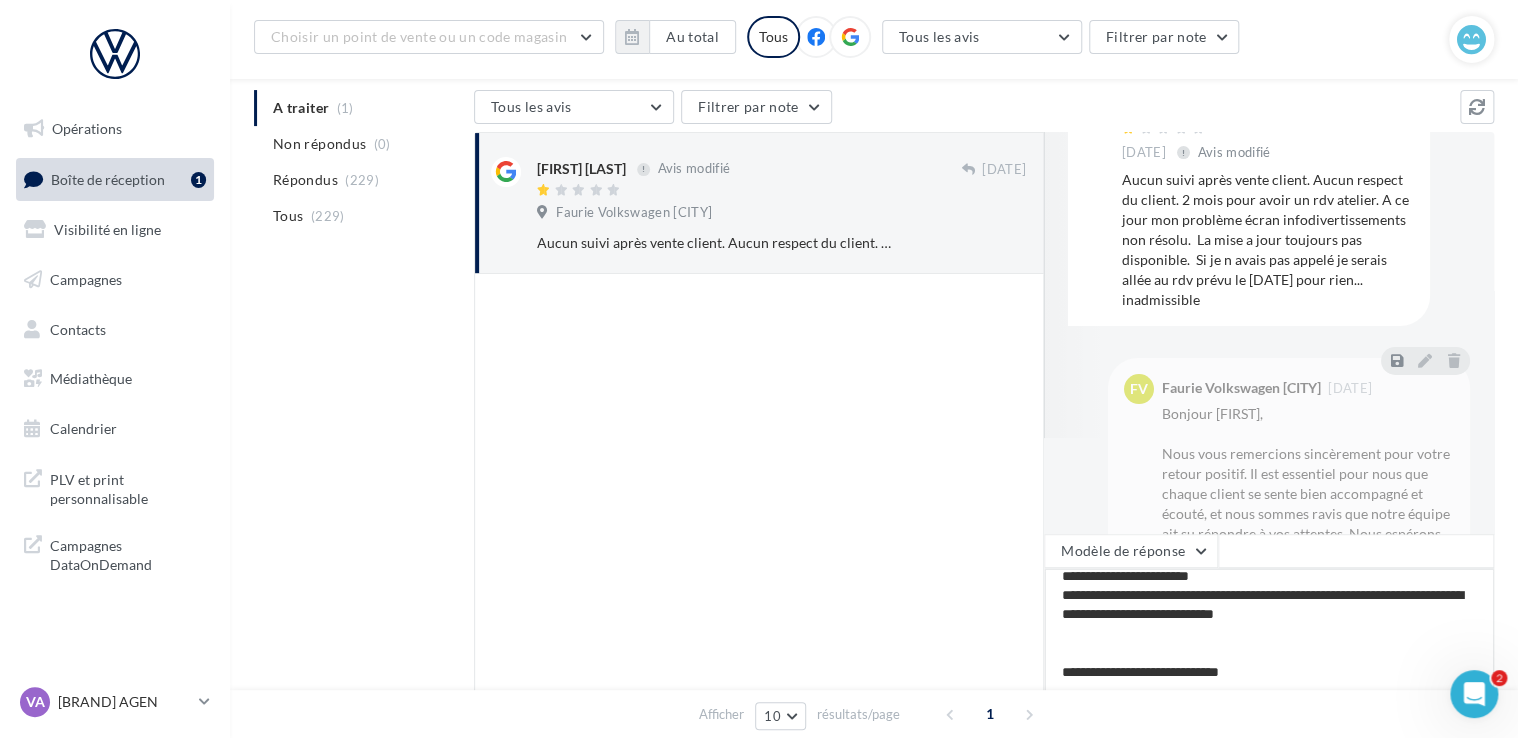 scroll, scrollTop: 126, scrollLeft: 0, axis: vertical 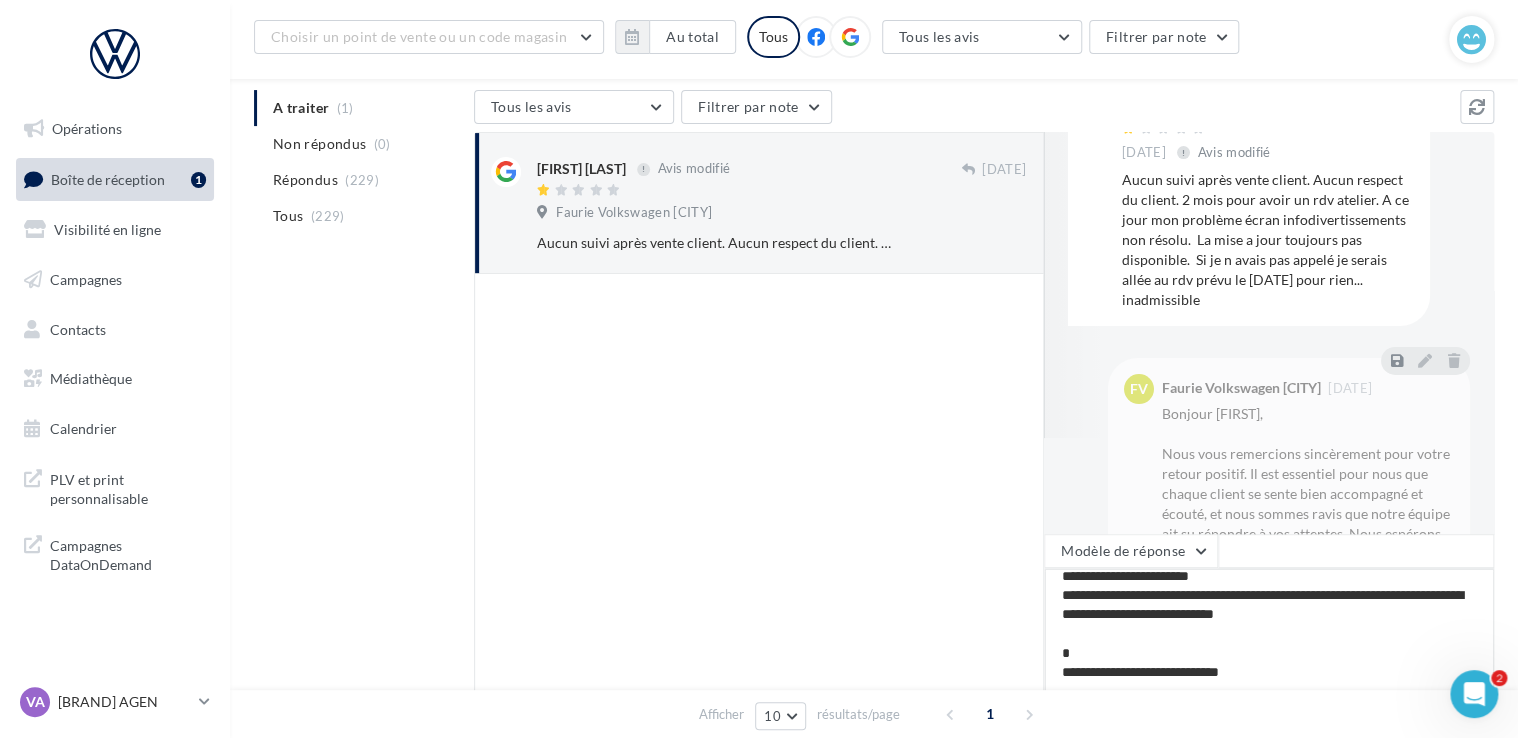 type on "**********" 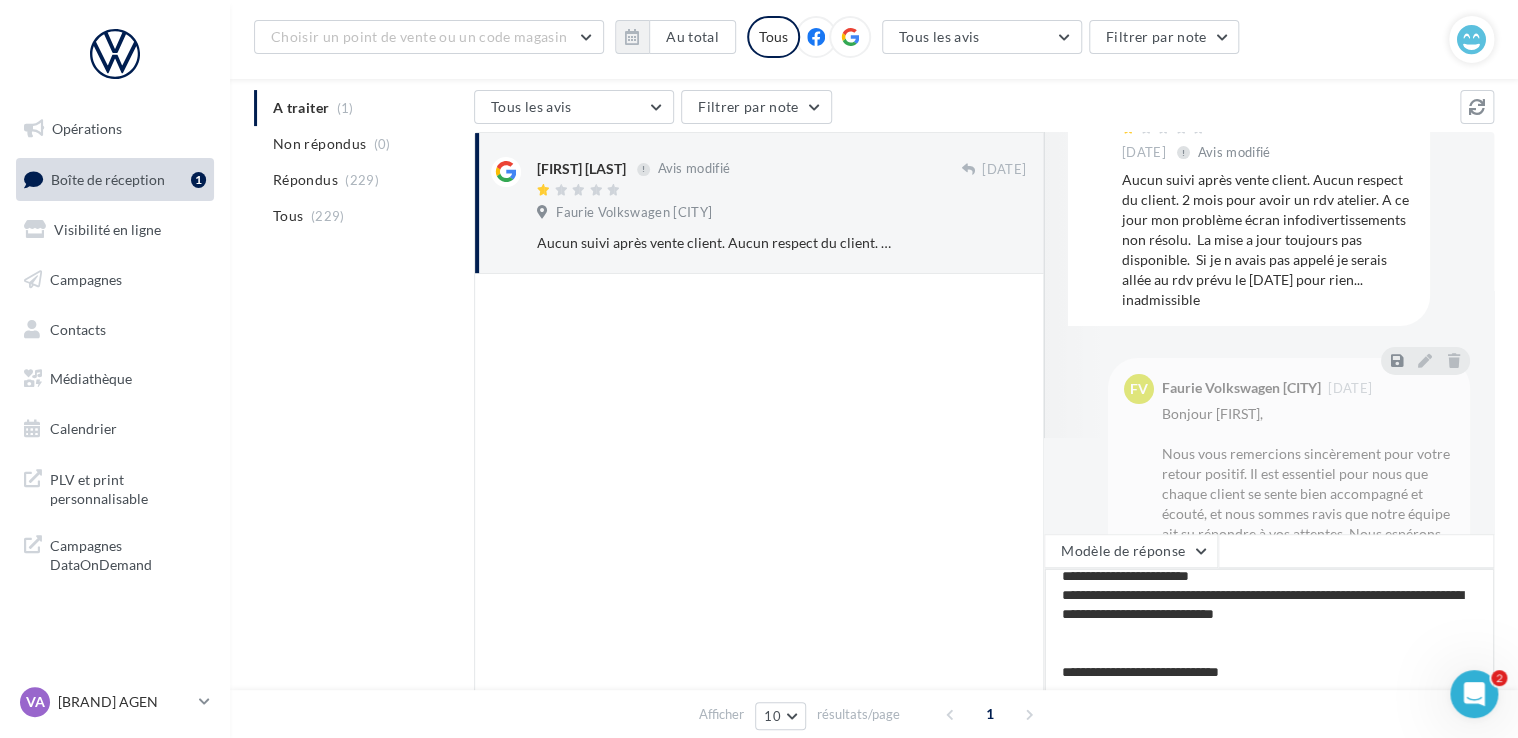 type on "**********" 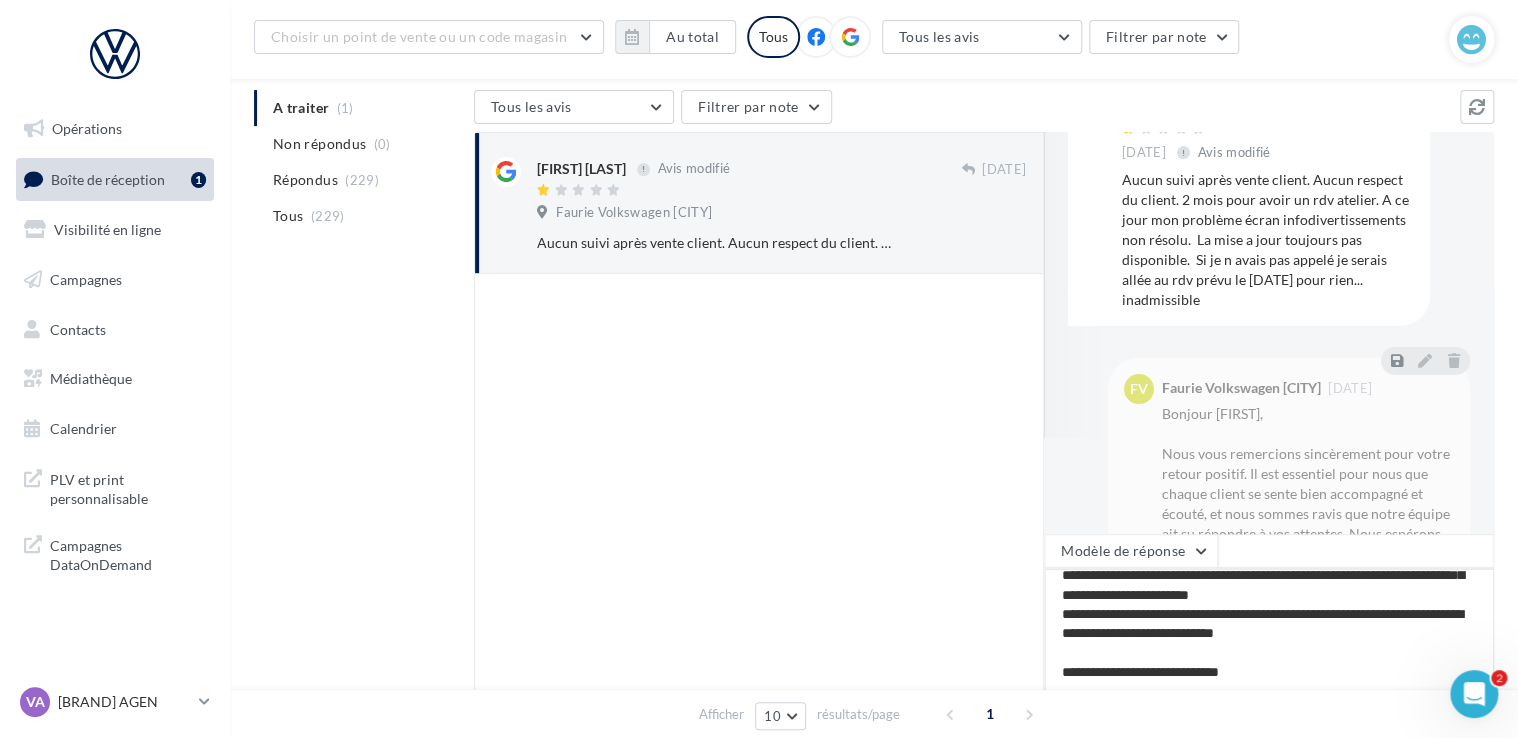 scroll, scrollTop: 107, scrollLeft: 0, axis: vertical 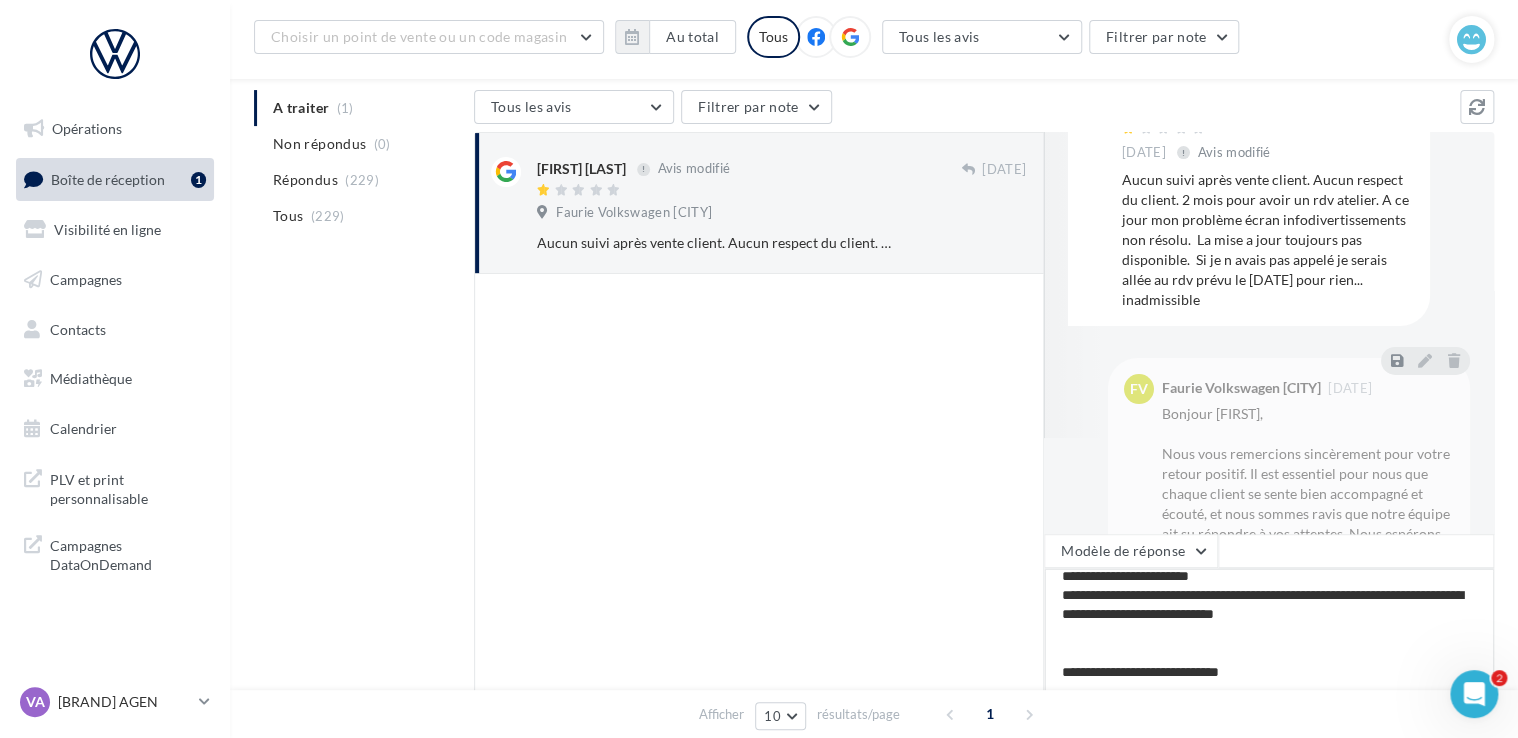 type on "**********" 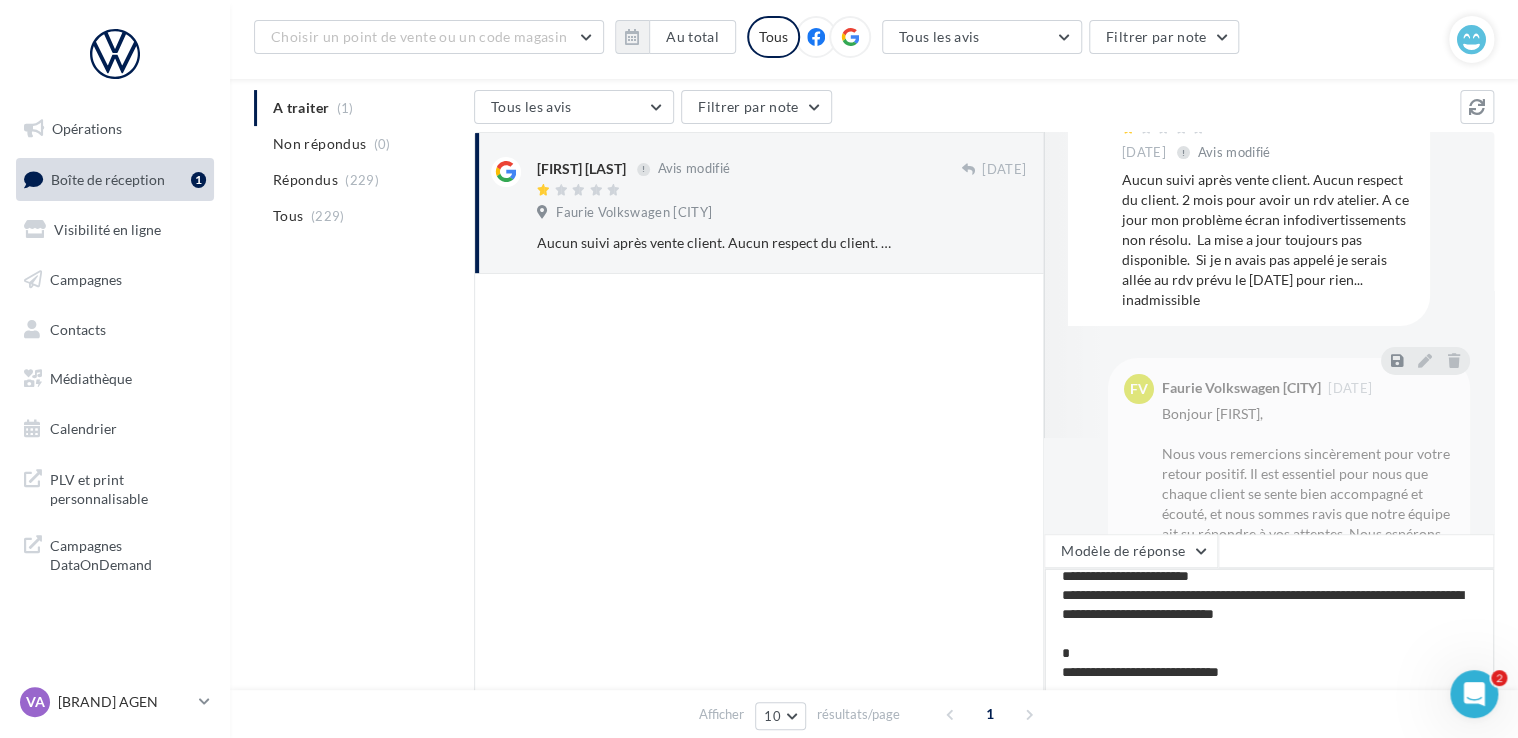 type on "**********" 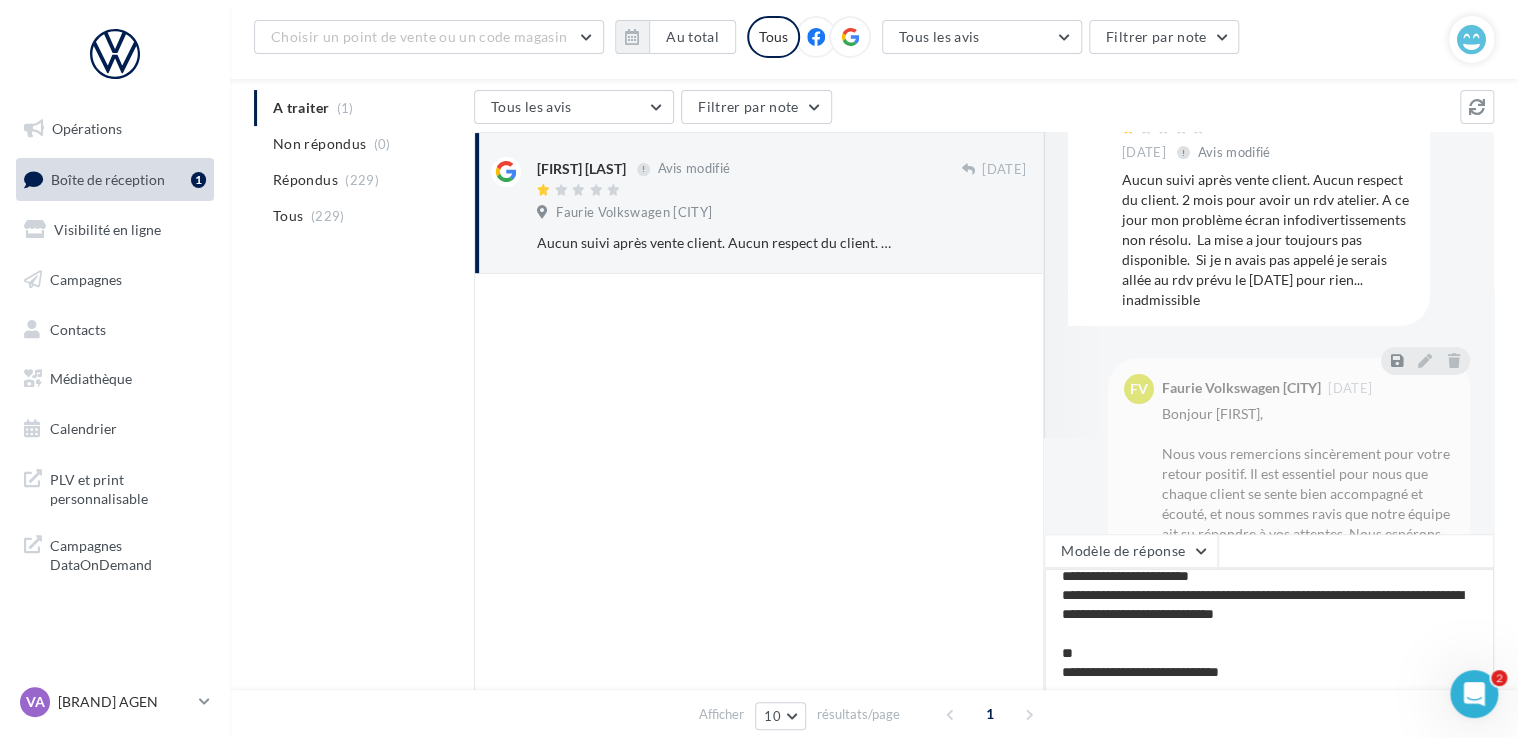 type on "**********" 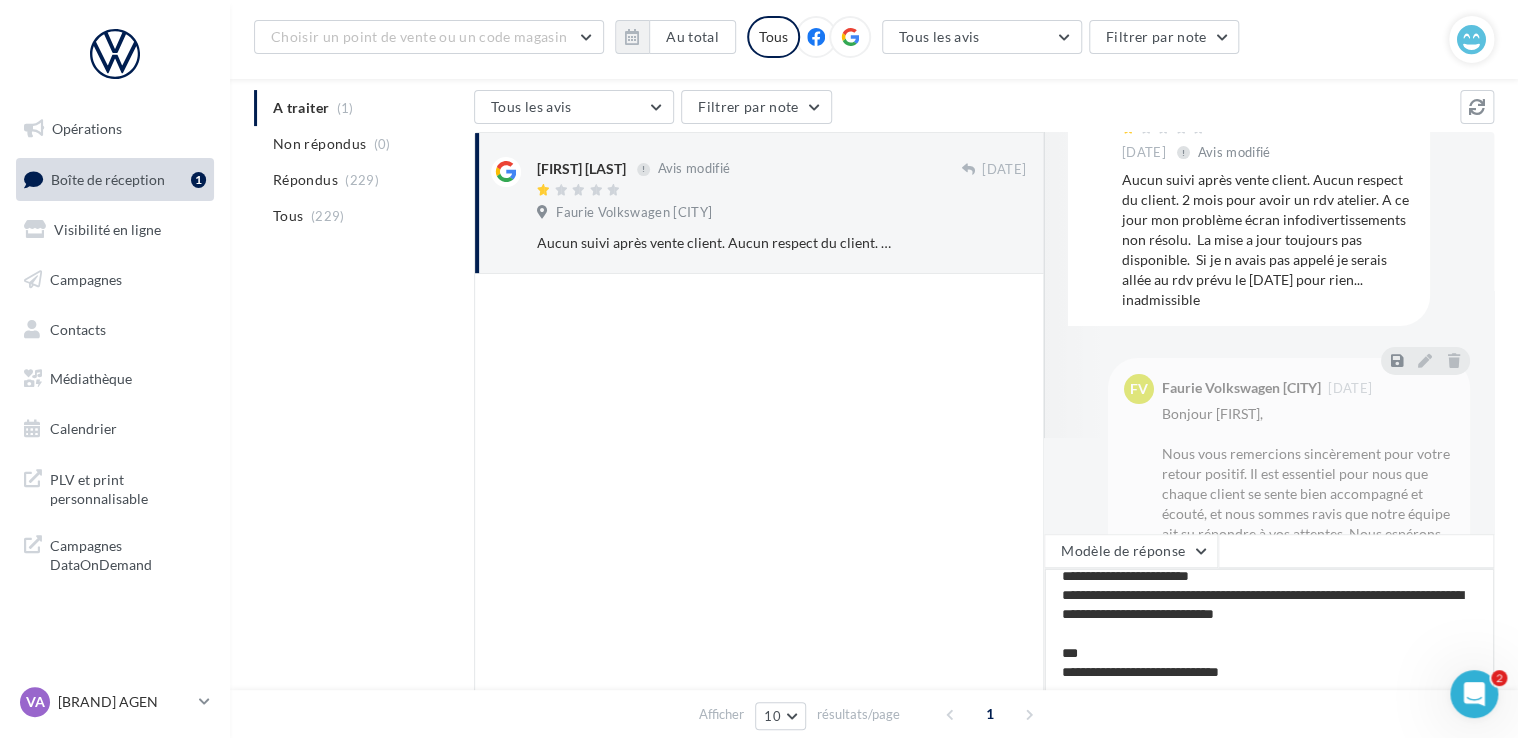 type on "**********" 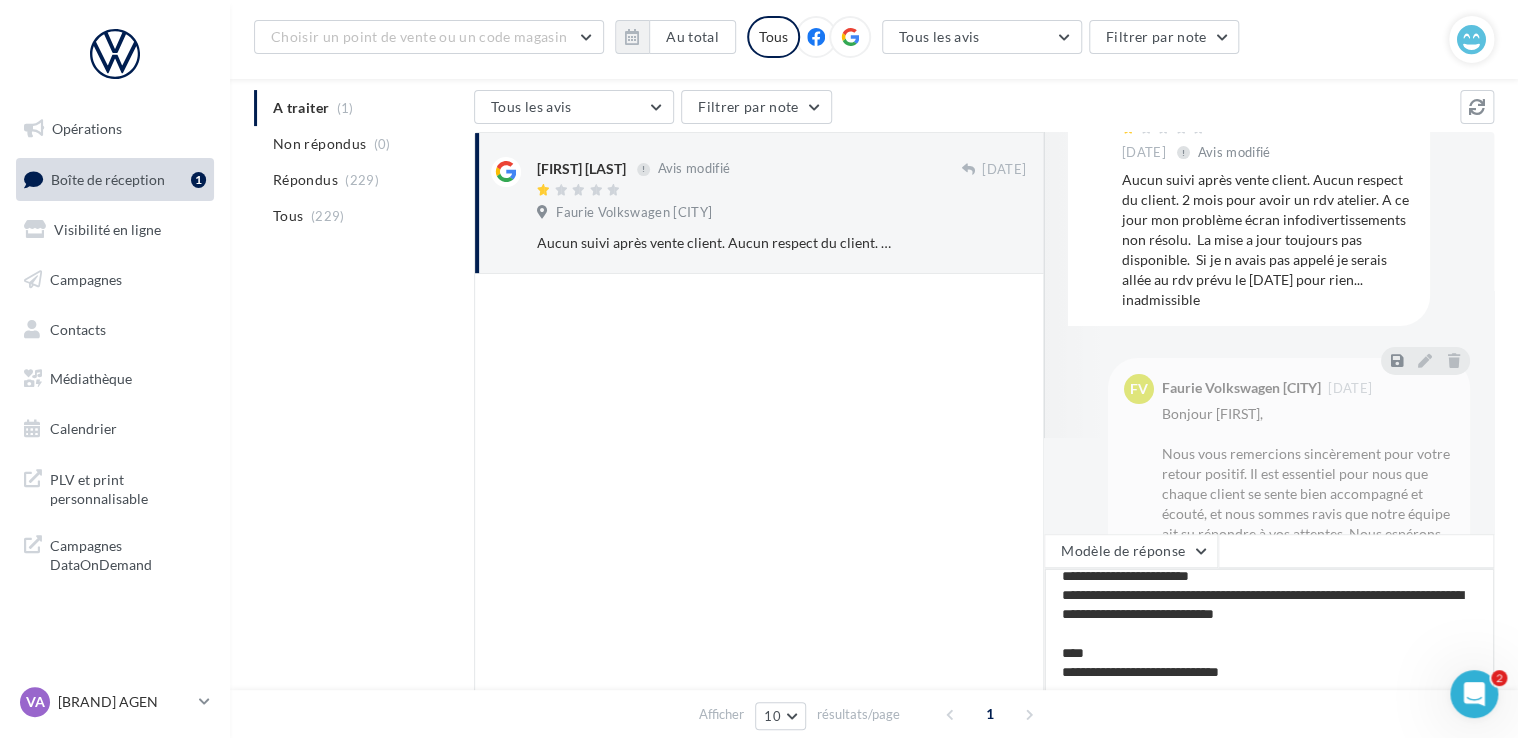 type on "**********" 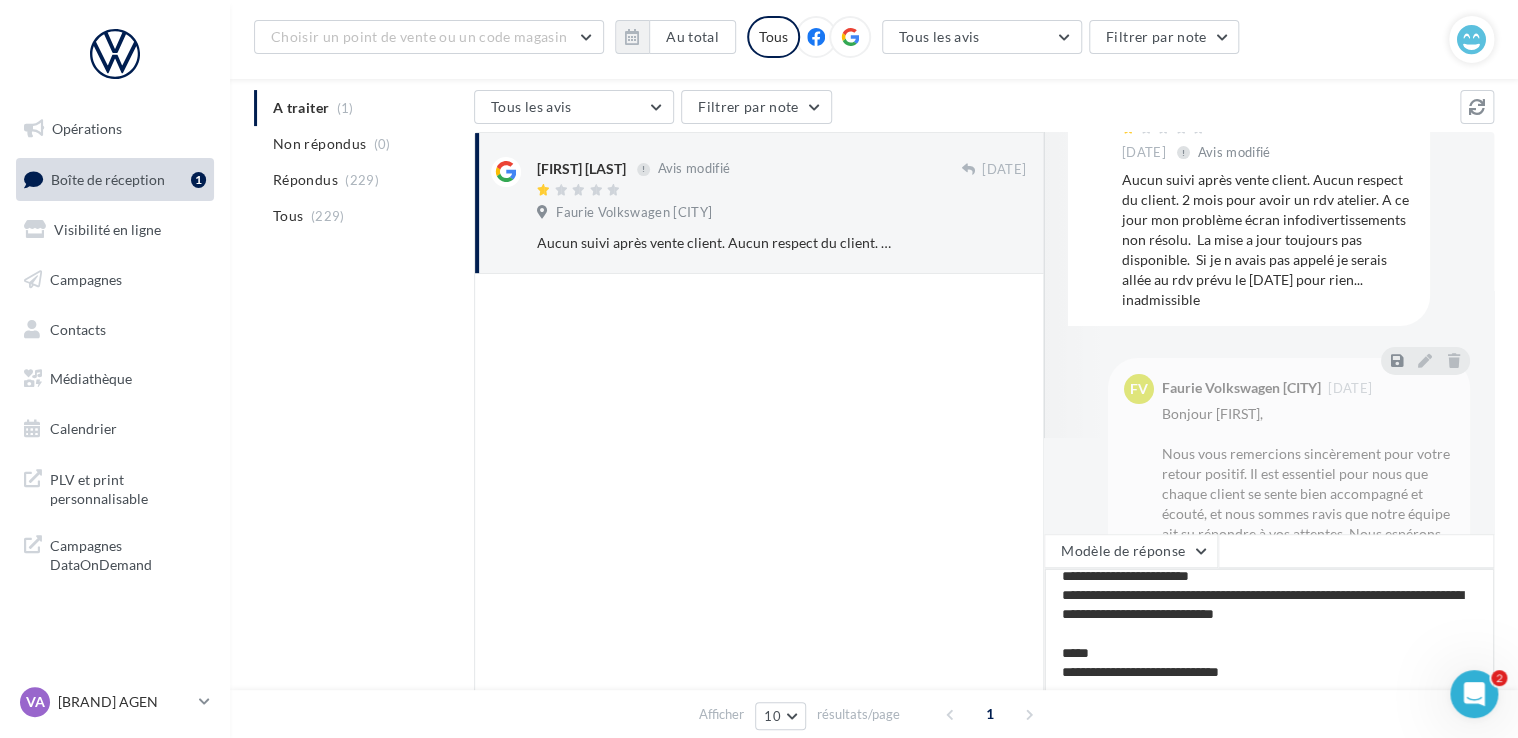 type on "**********" 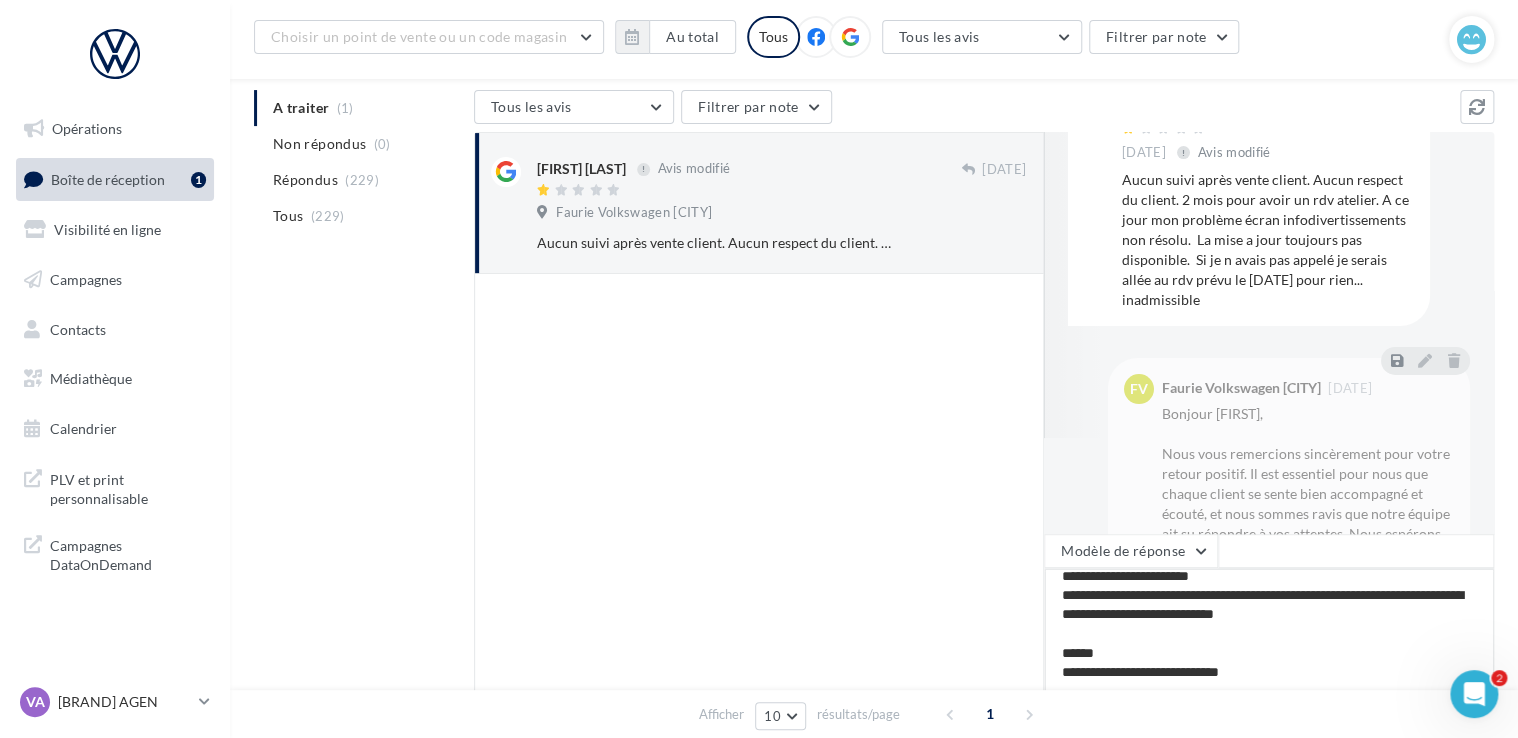 type on "**********" 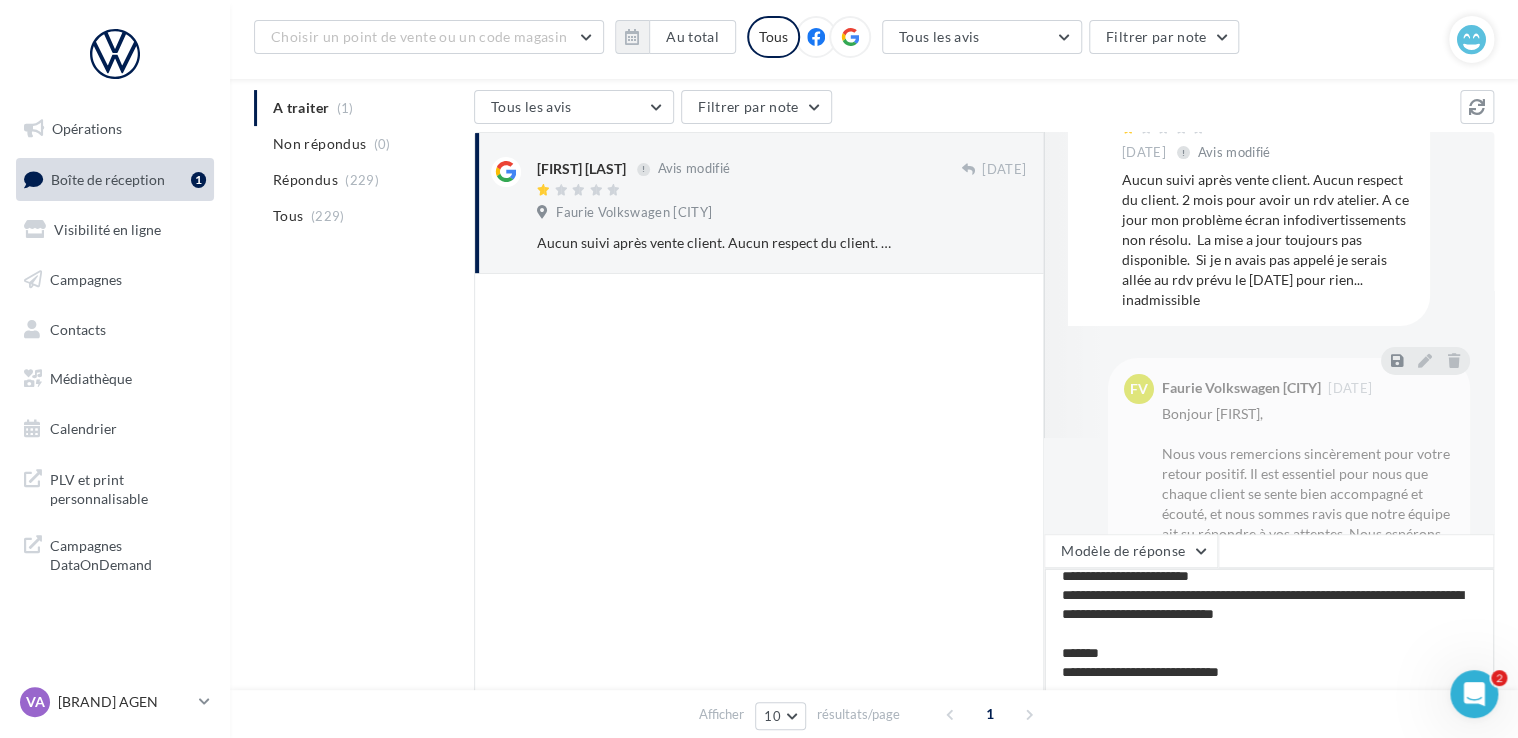 type on "**********" 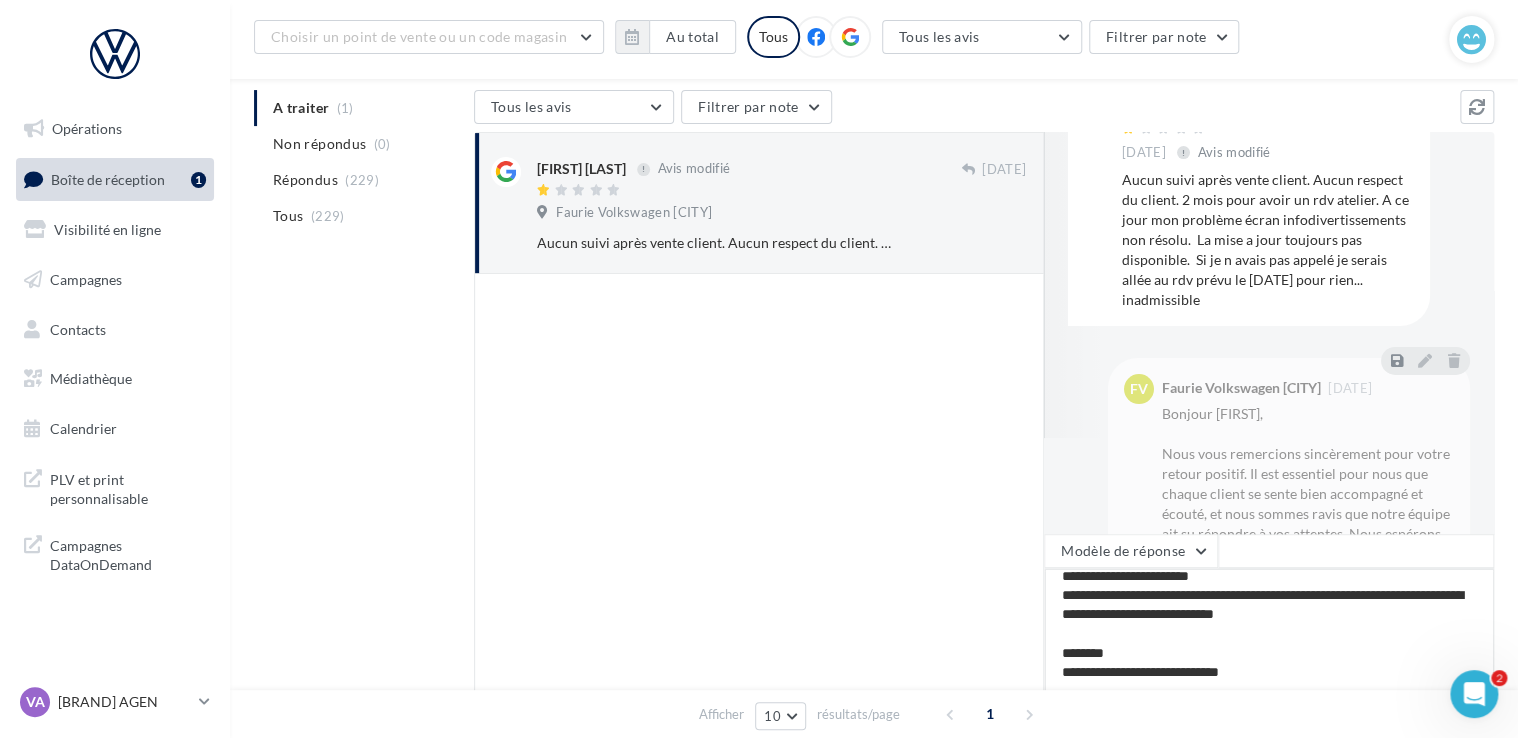 type on "**********" 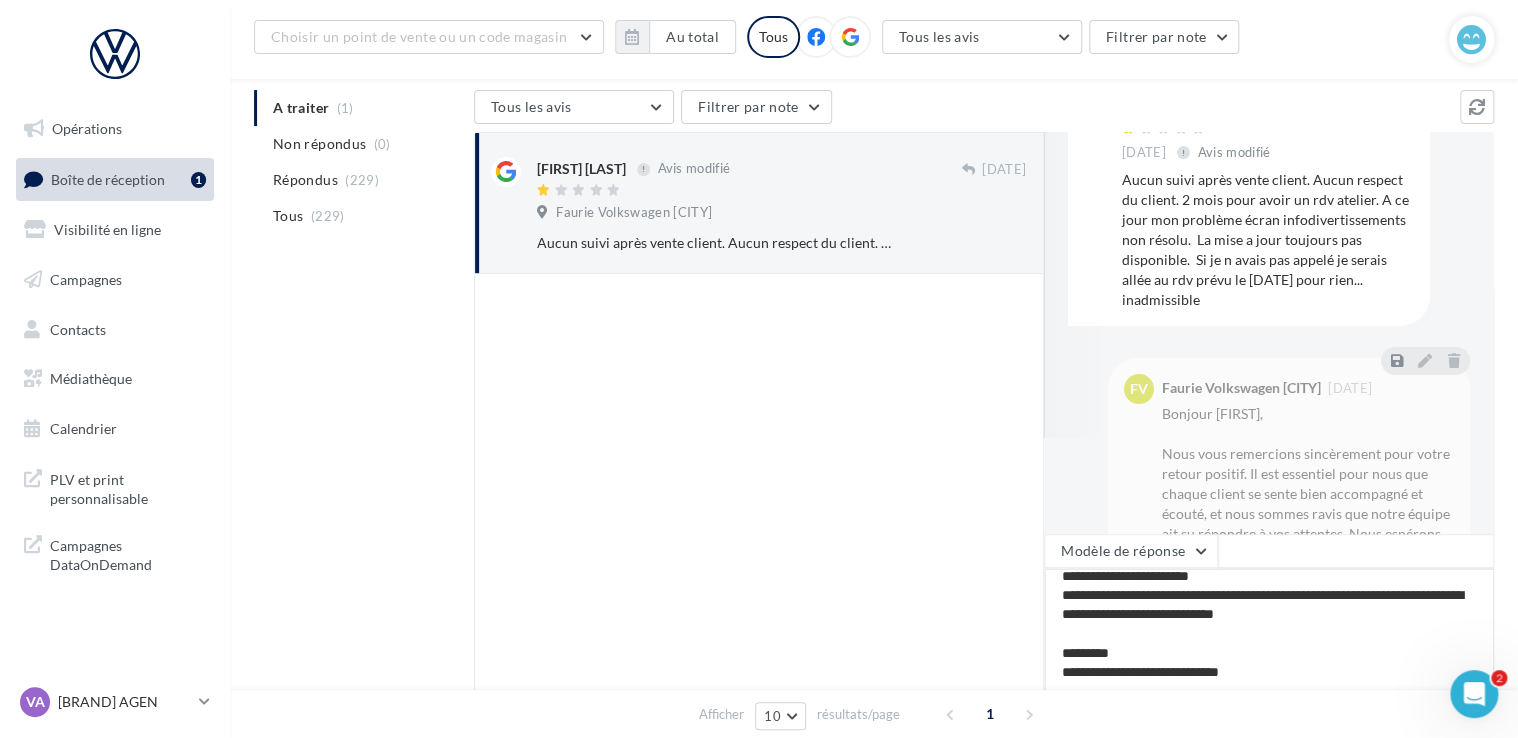 type on "**********" 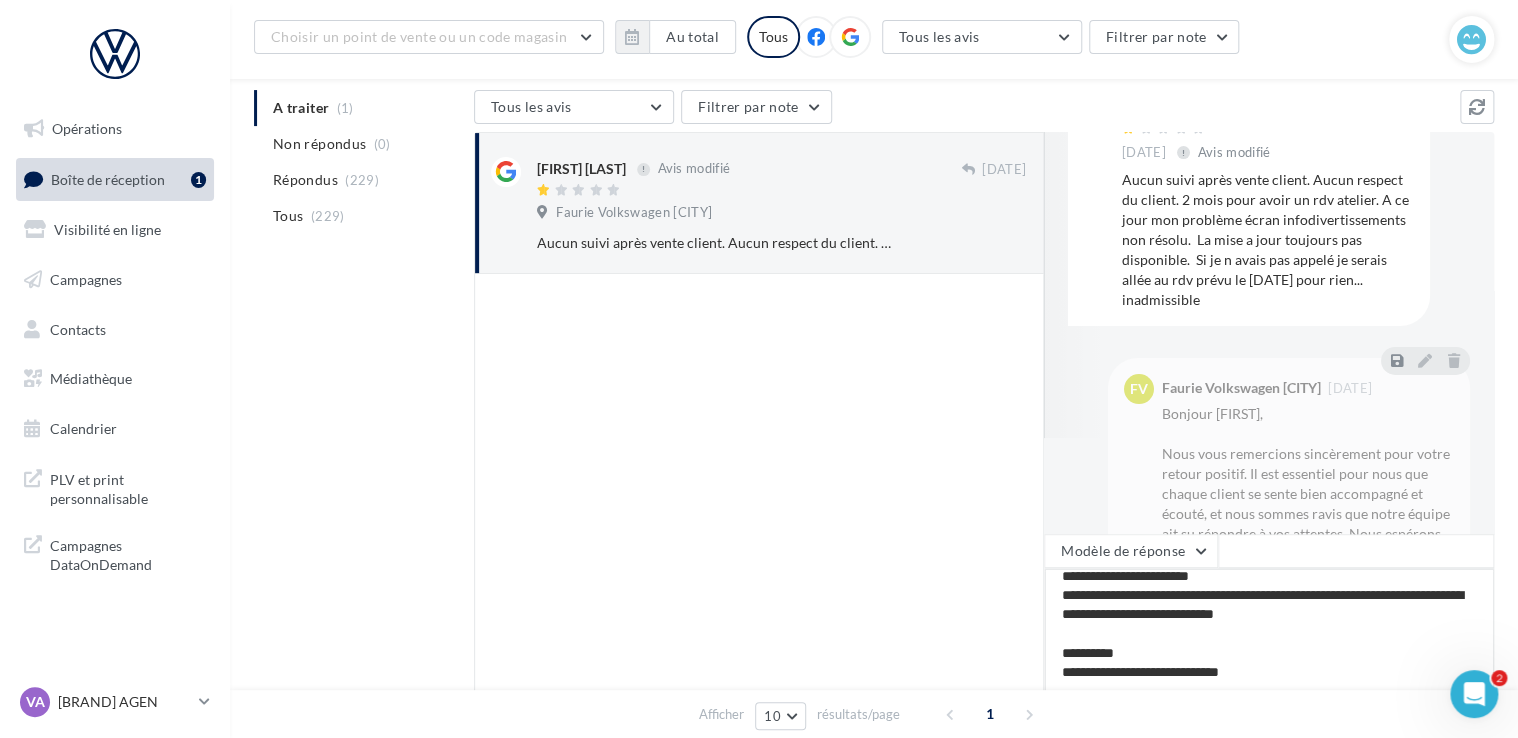 type on "**********" 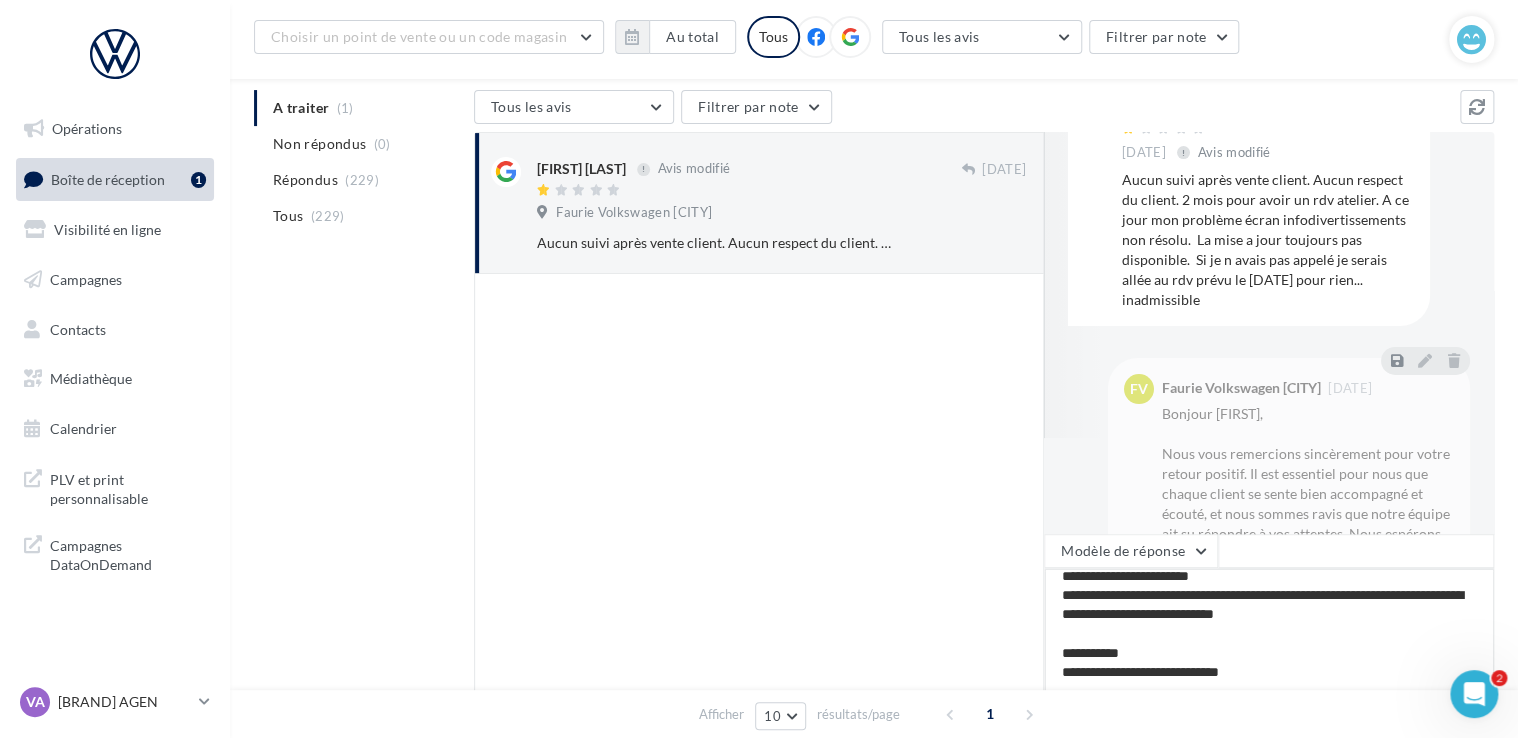 type on "**********" 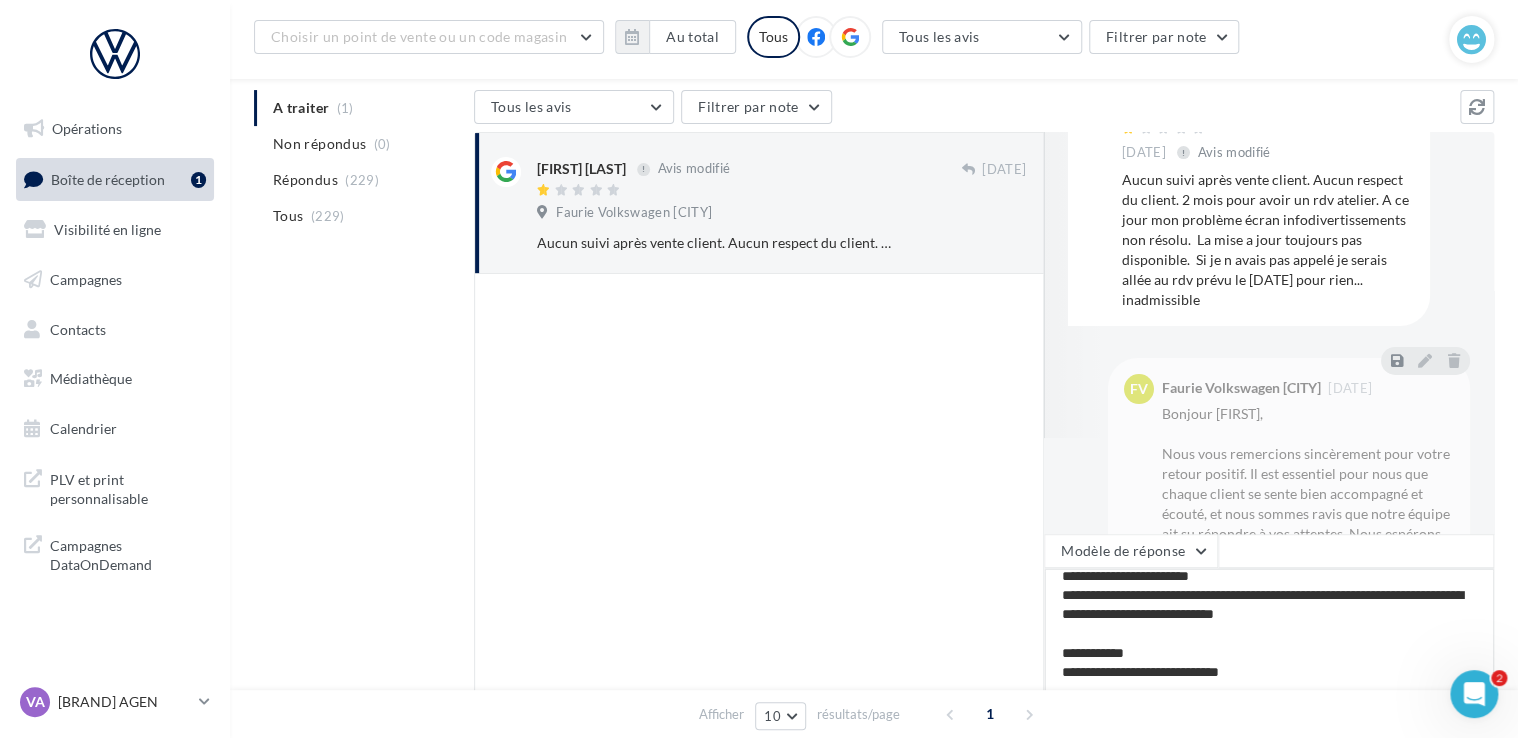 type on "**********" 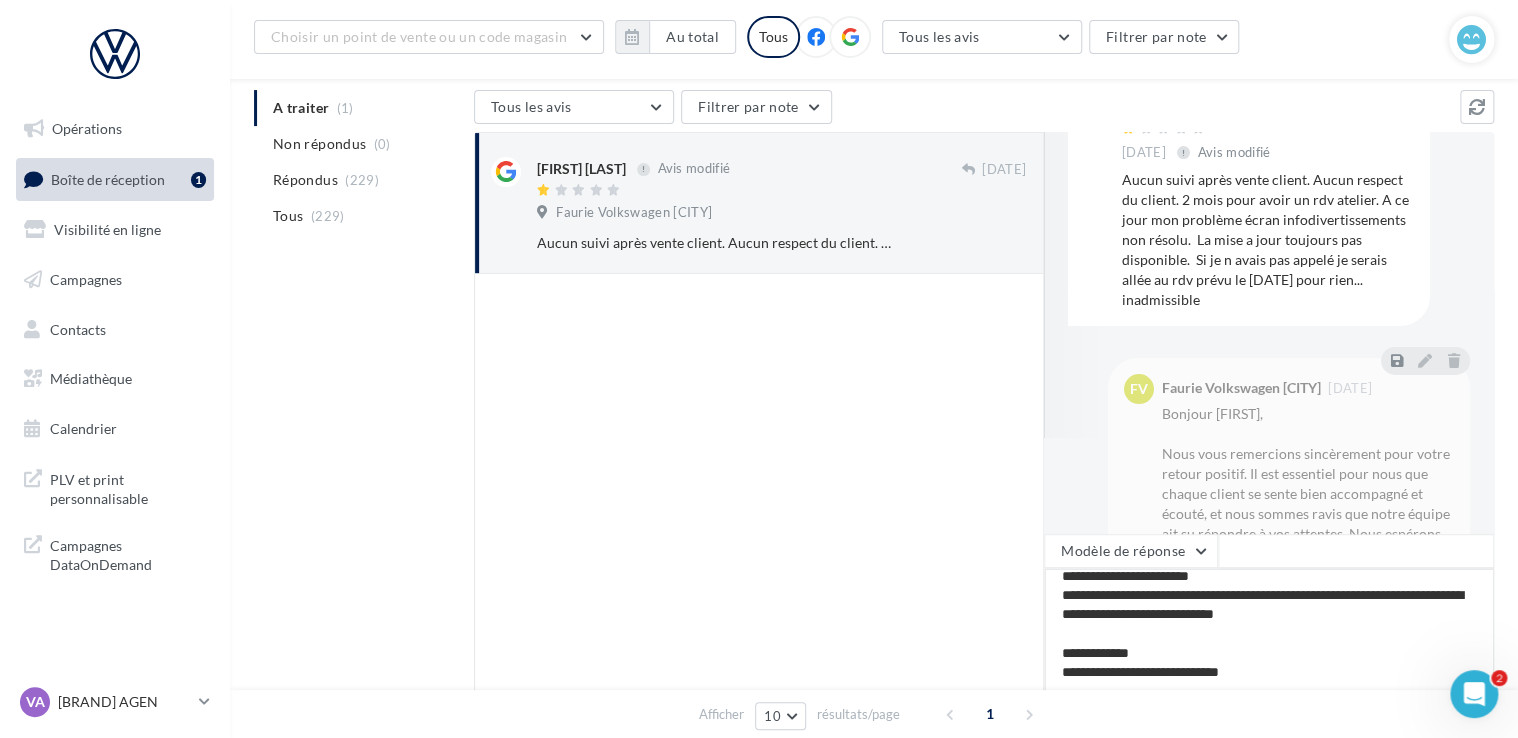 type on "**********" 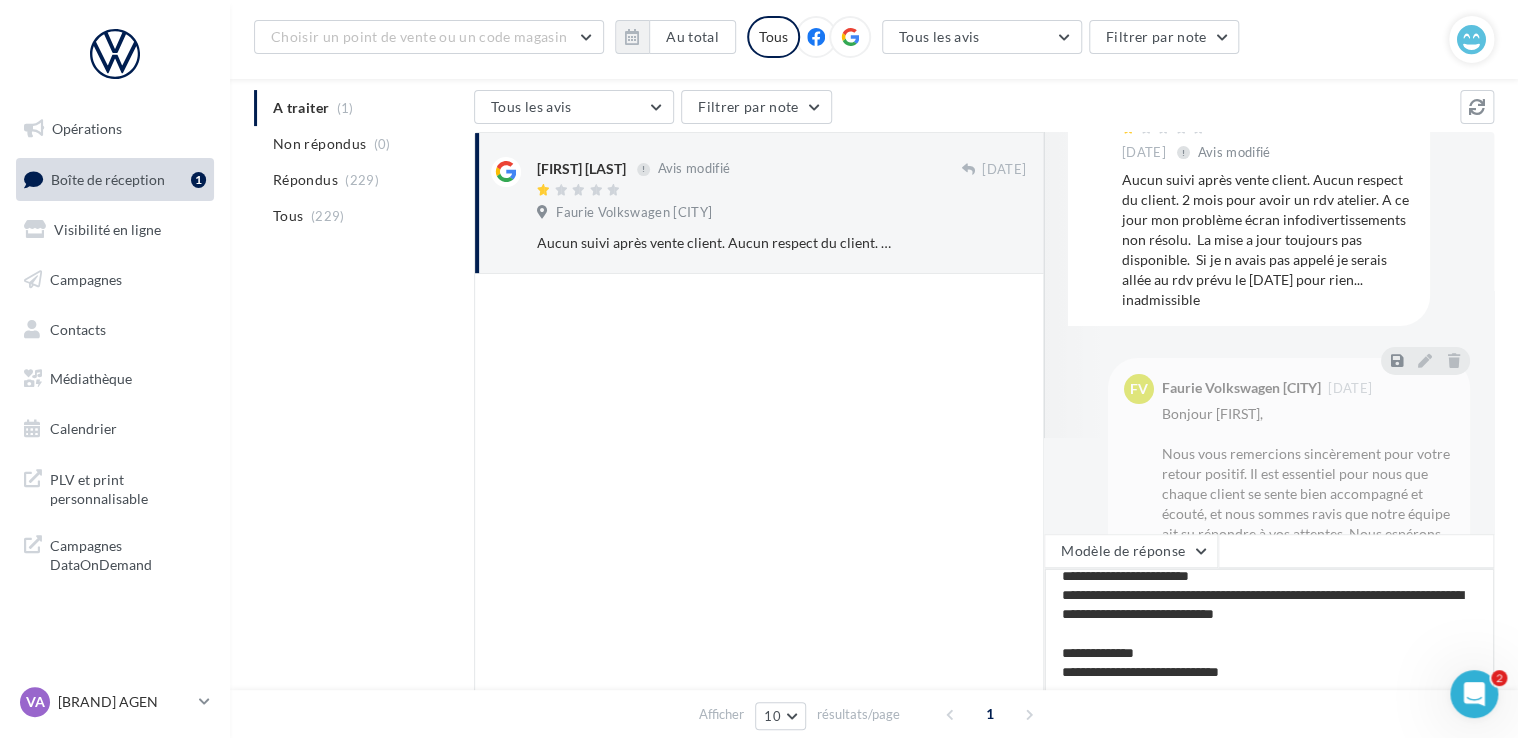 type on "**********" 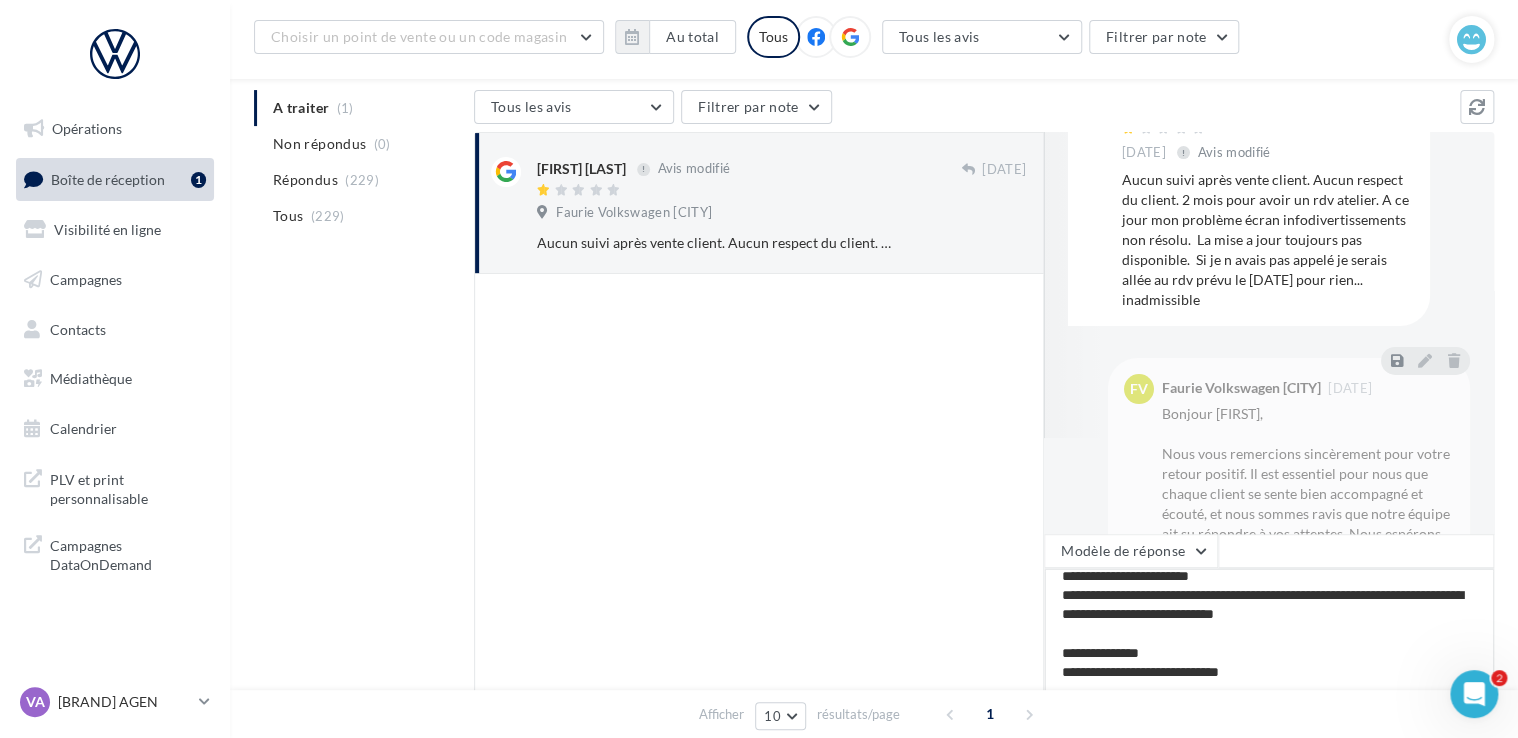 type on "**********" 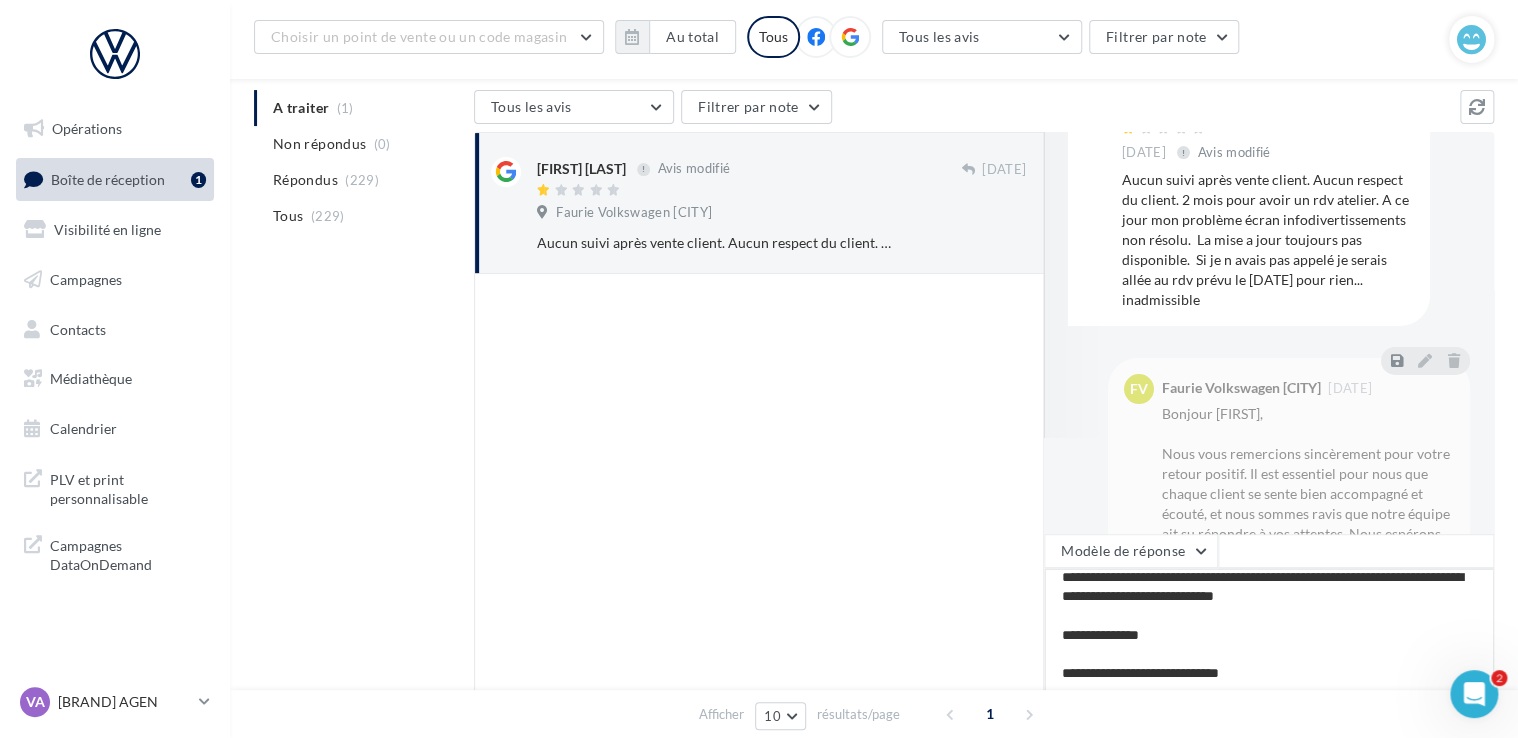 scroll, scrollTop: 145, scrollLeft: 0, axis: vertical 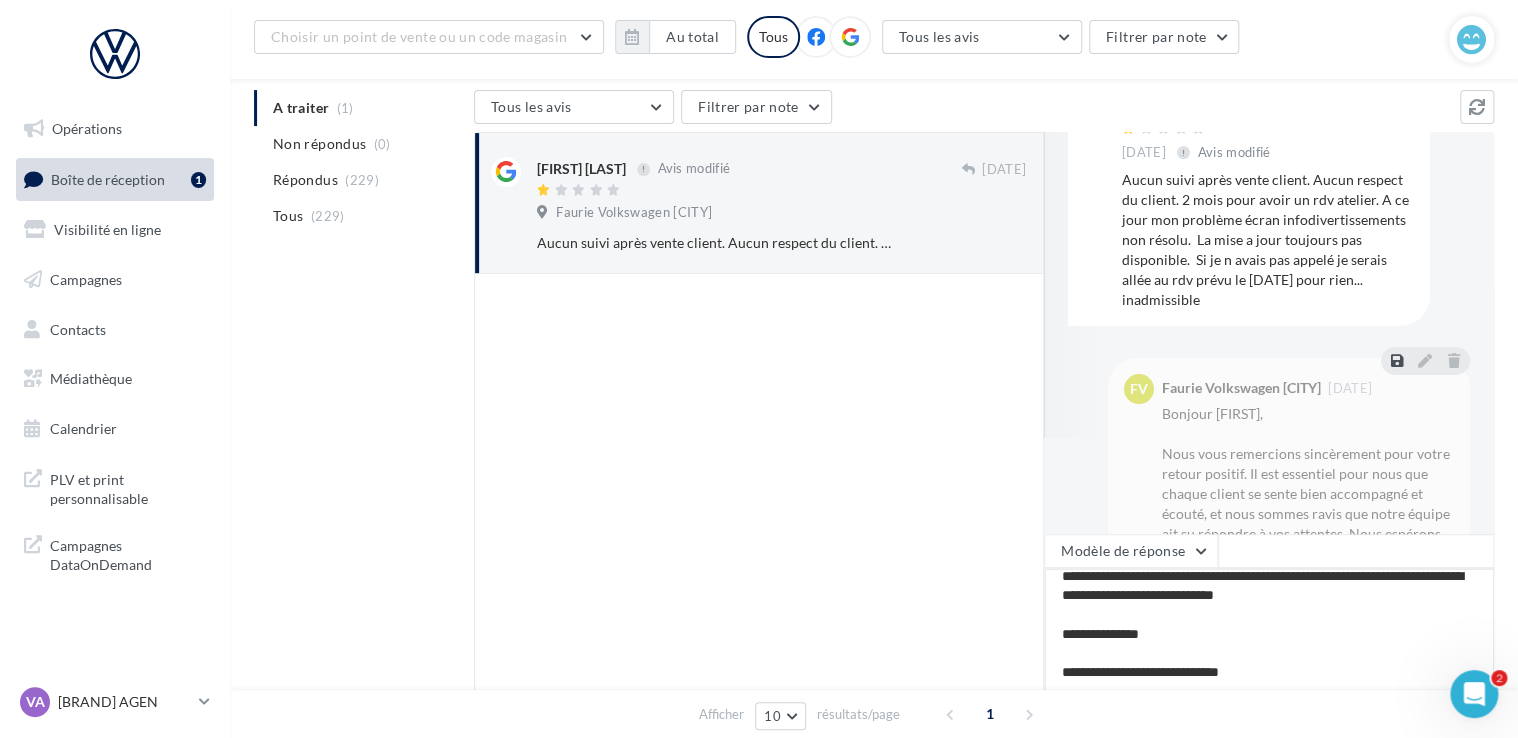 type on "**********" 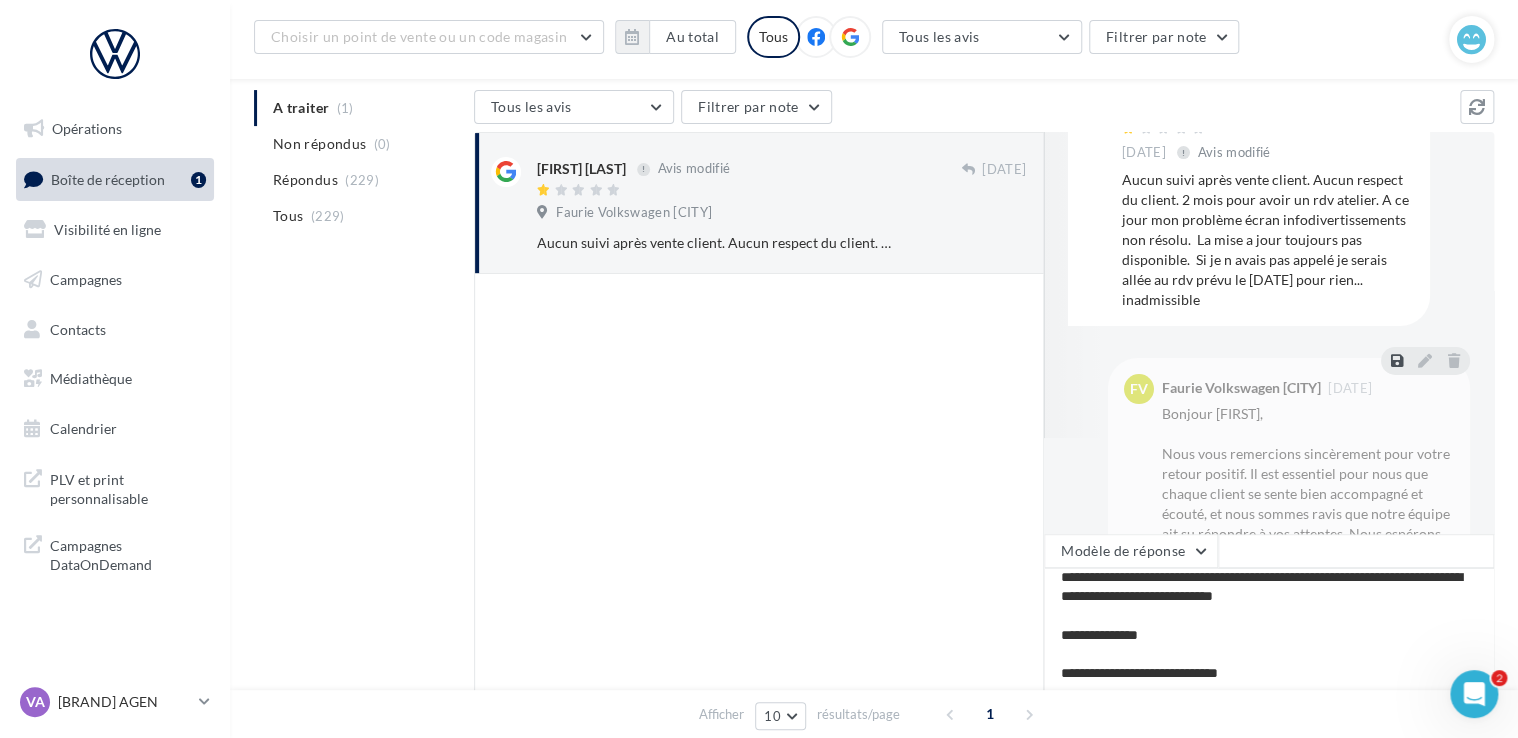 scroll, scrollTop: 144, scrollLeft: 0, axis: vertical 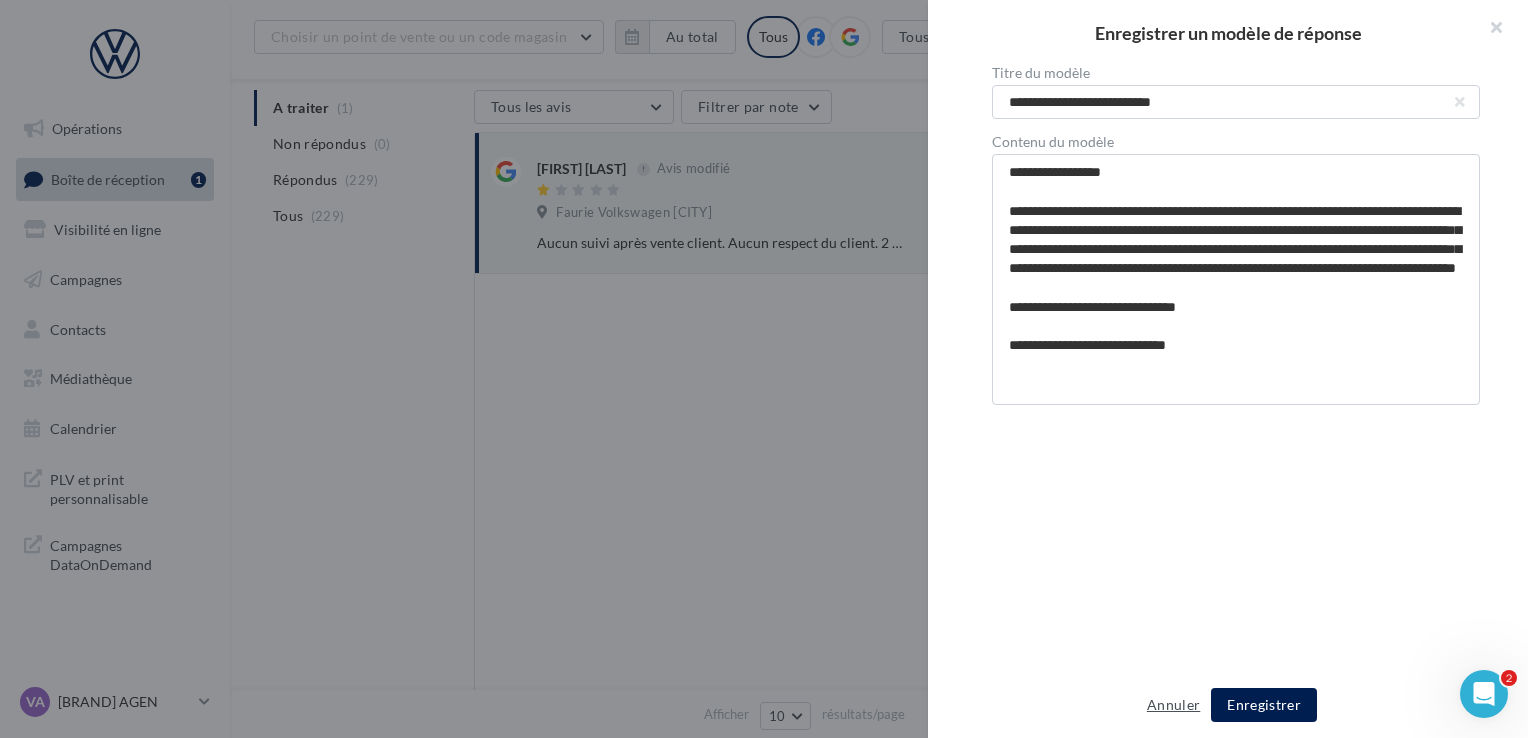 click on "Annuler" at bounding box center [1173, 705] 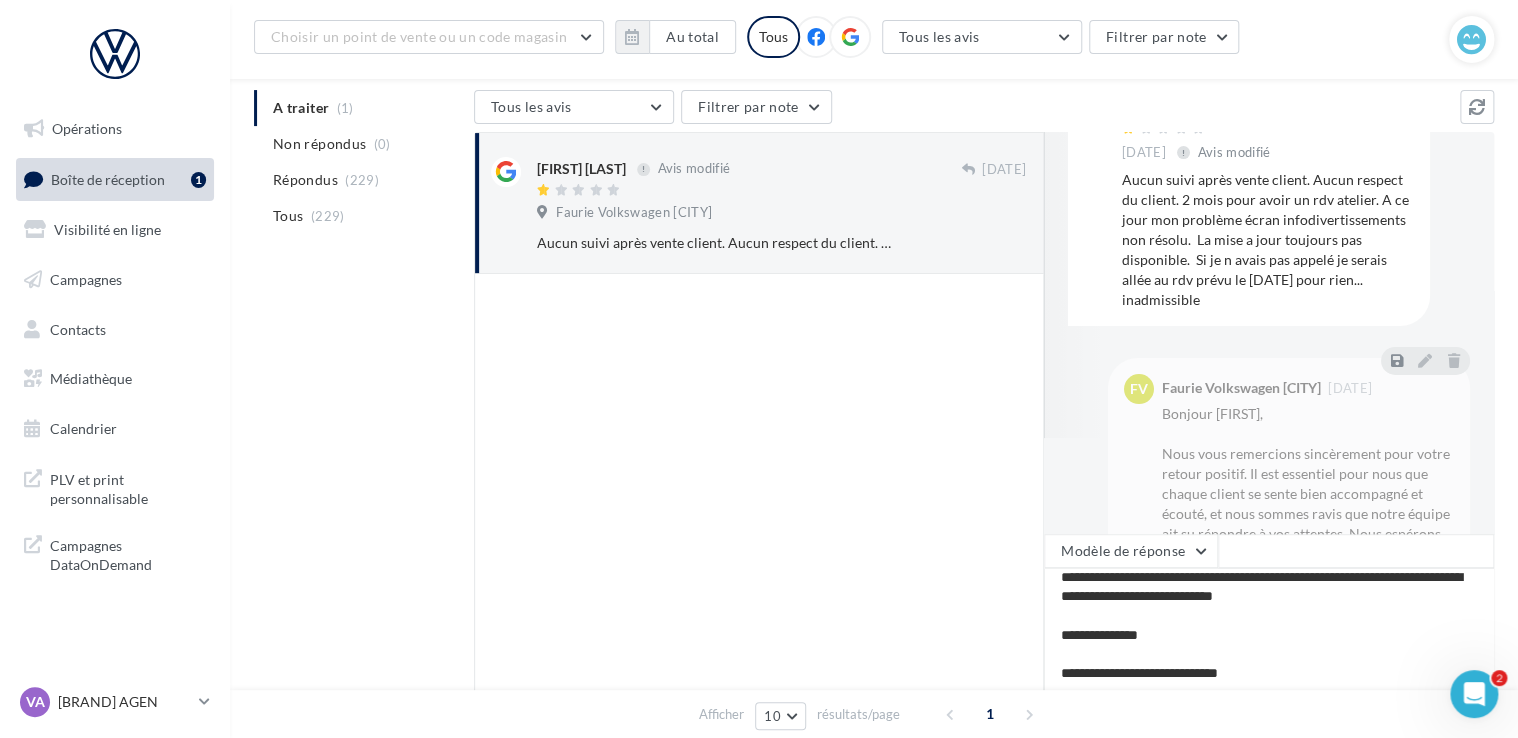 scroll, scrollTop: 348, scrollLeft: 0, axis: vertical 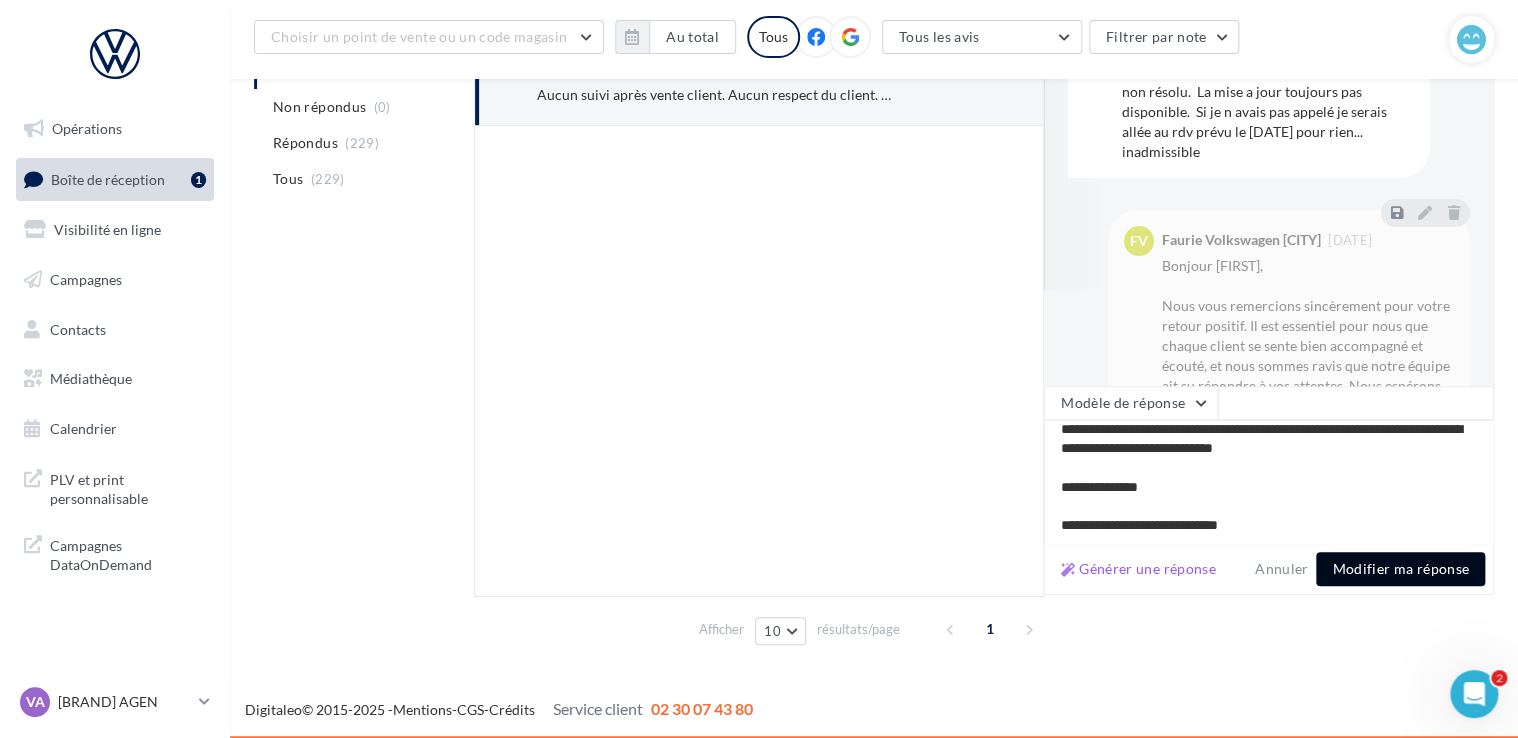 click on "Modifier ma réponse" at bounding box center (1400, 569) 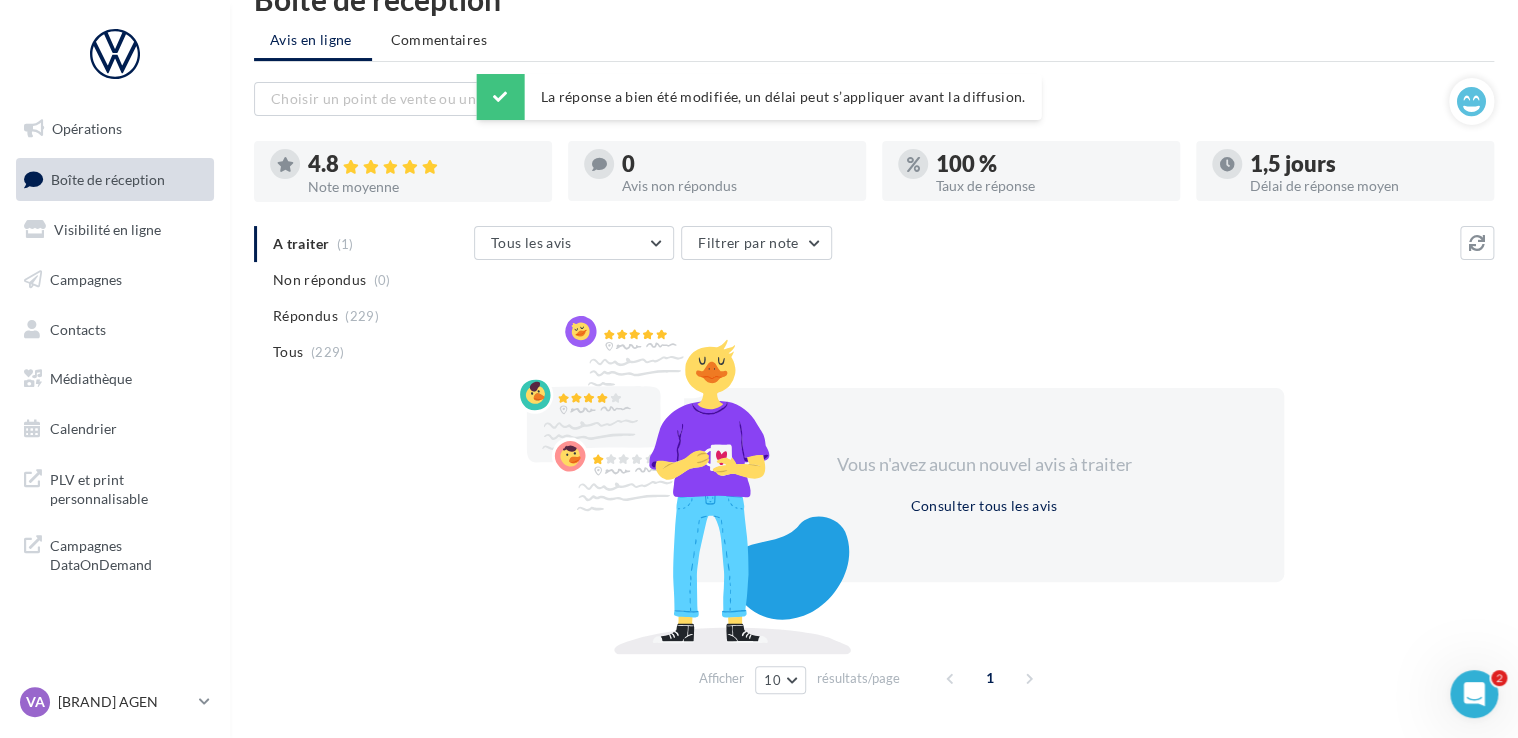 scroll, scrollTop: 0, scrollLeft: 0, axis: both 